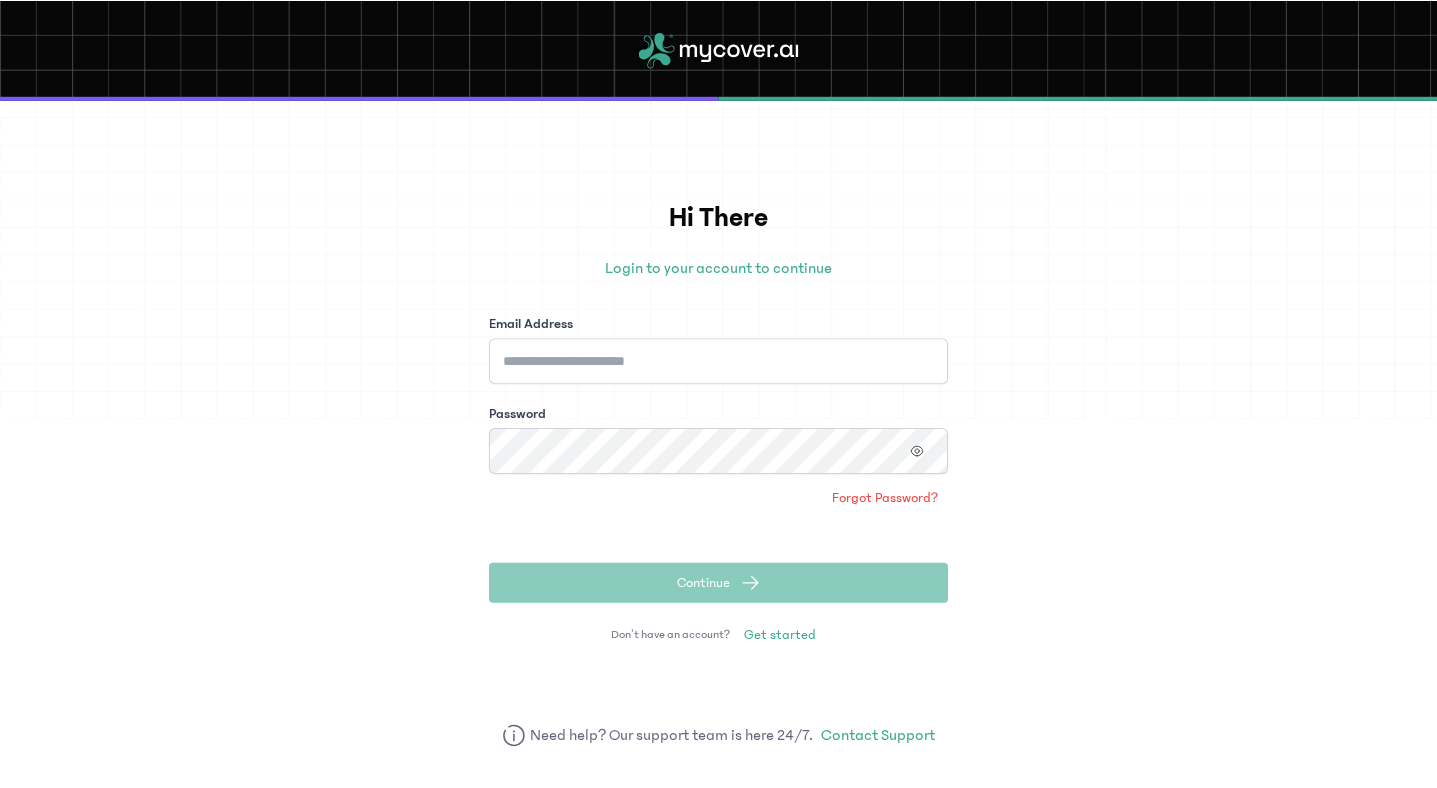 scroll, scrollTop: 0, scrollLeft: 0, axis: both 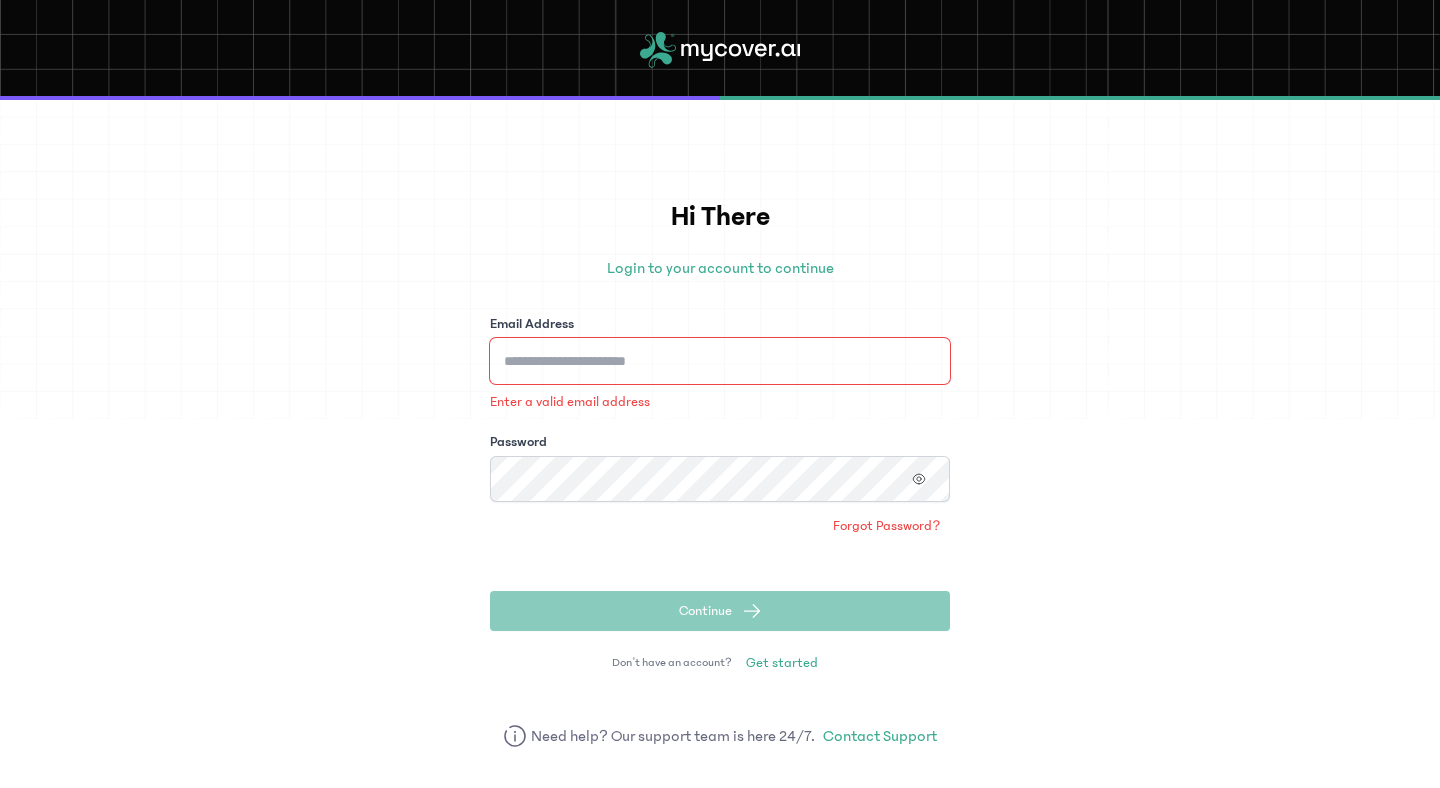 click on "Email Address" at bounding box center [720, 361] 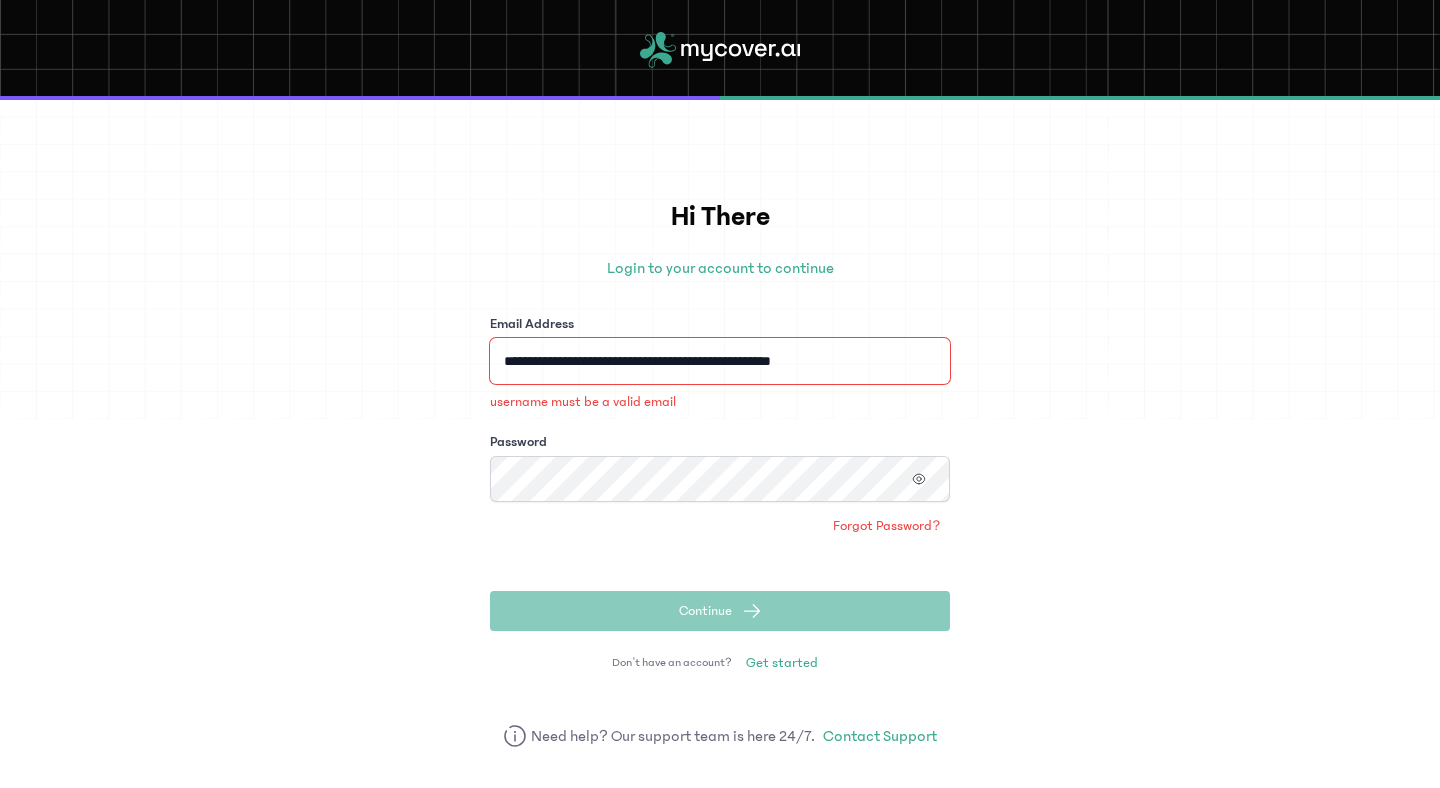drag, startPoint x: 777, startPoint y: 360, endPoint x: 918, endPoint y: 371, distance: 141.42842 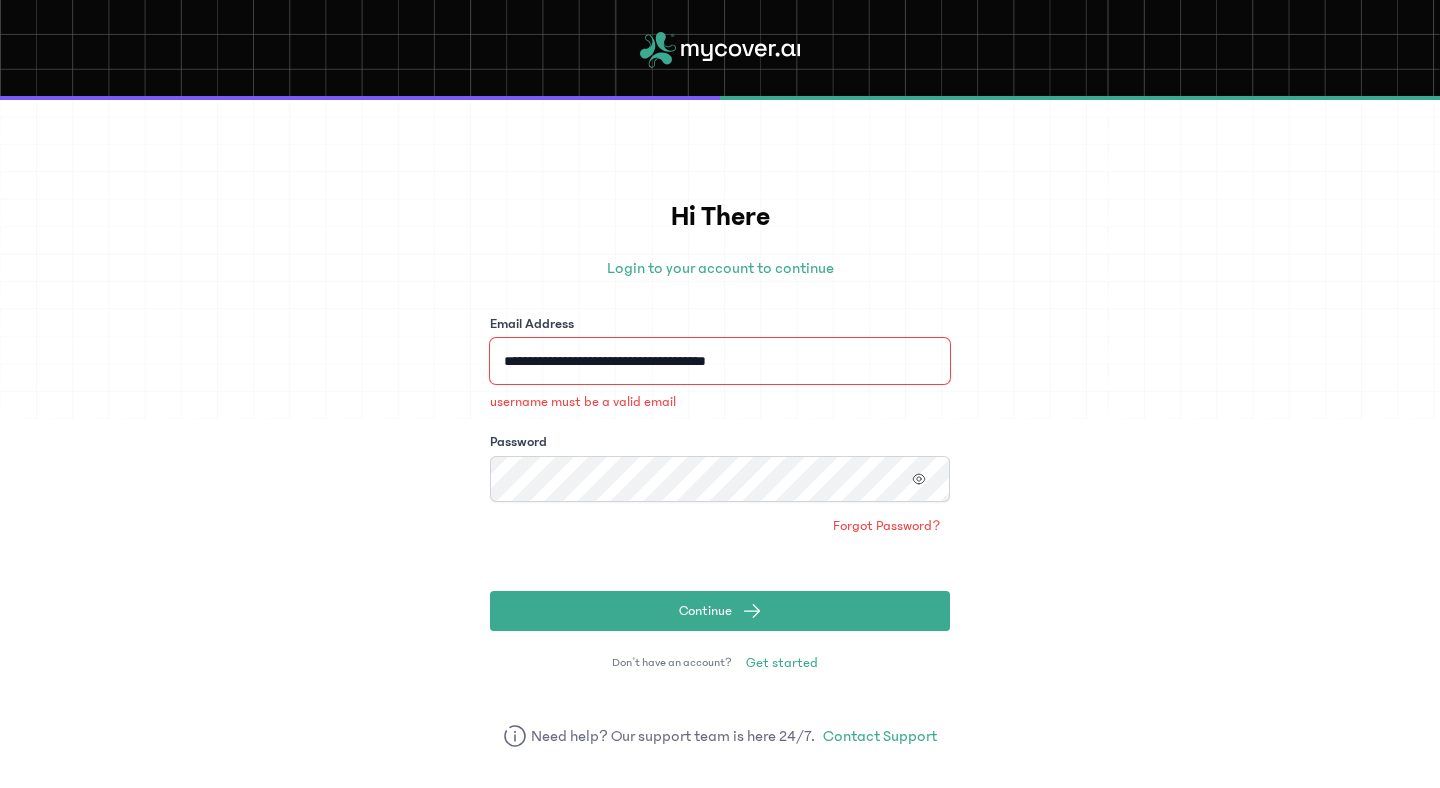 click on "**********" at bounding box center [720, 361] 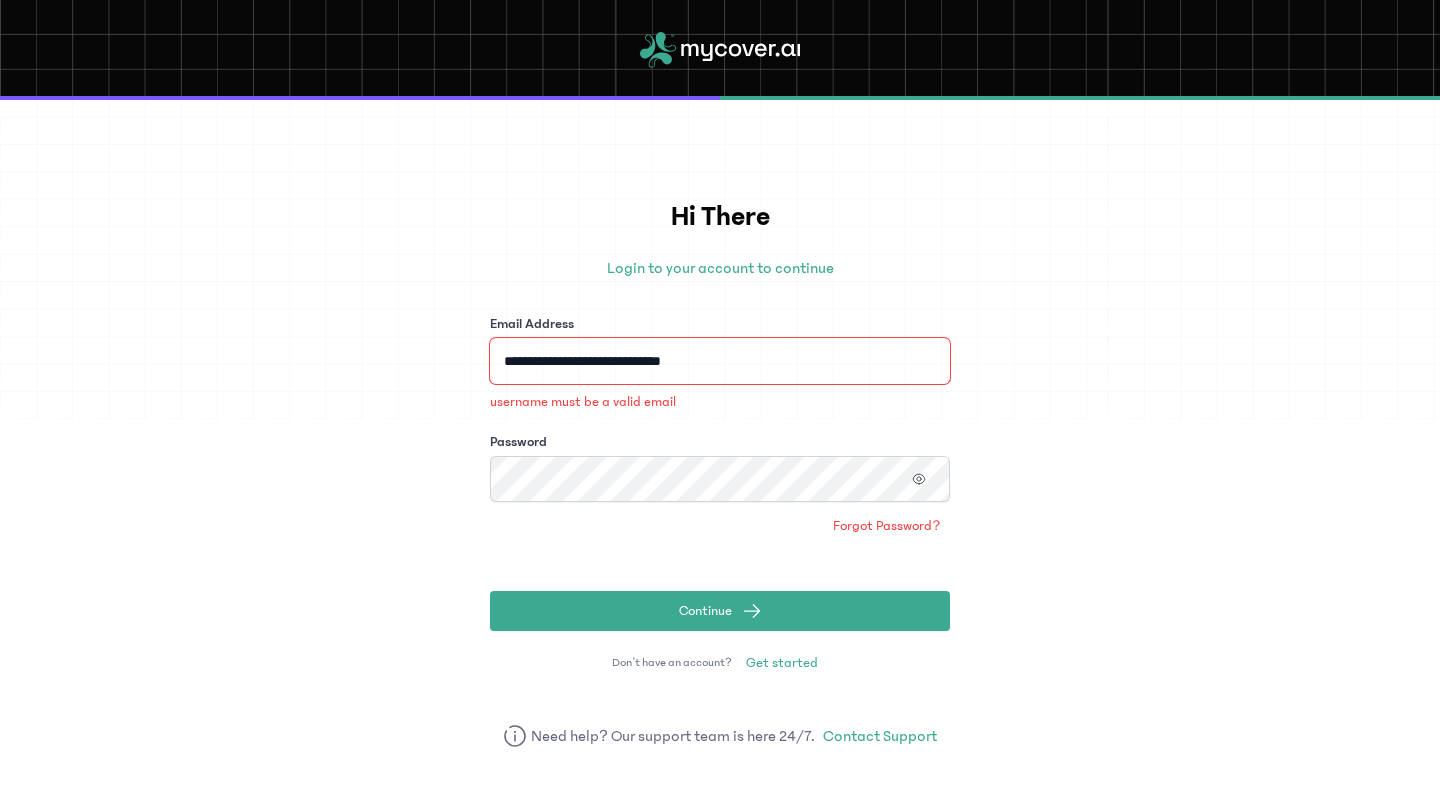 type on "**********" 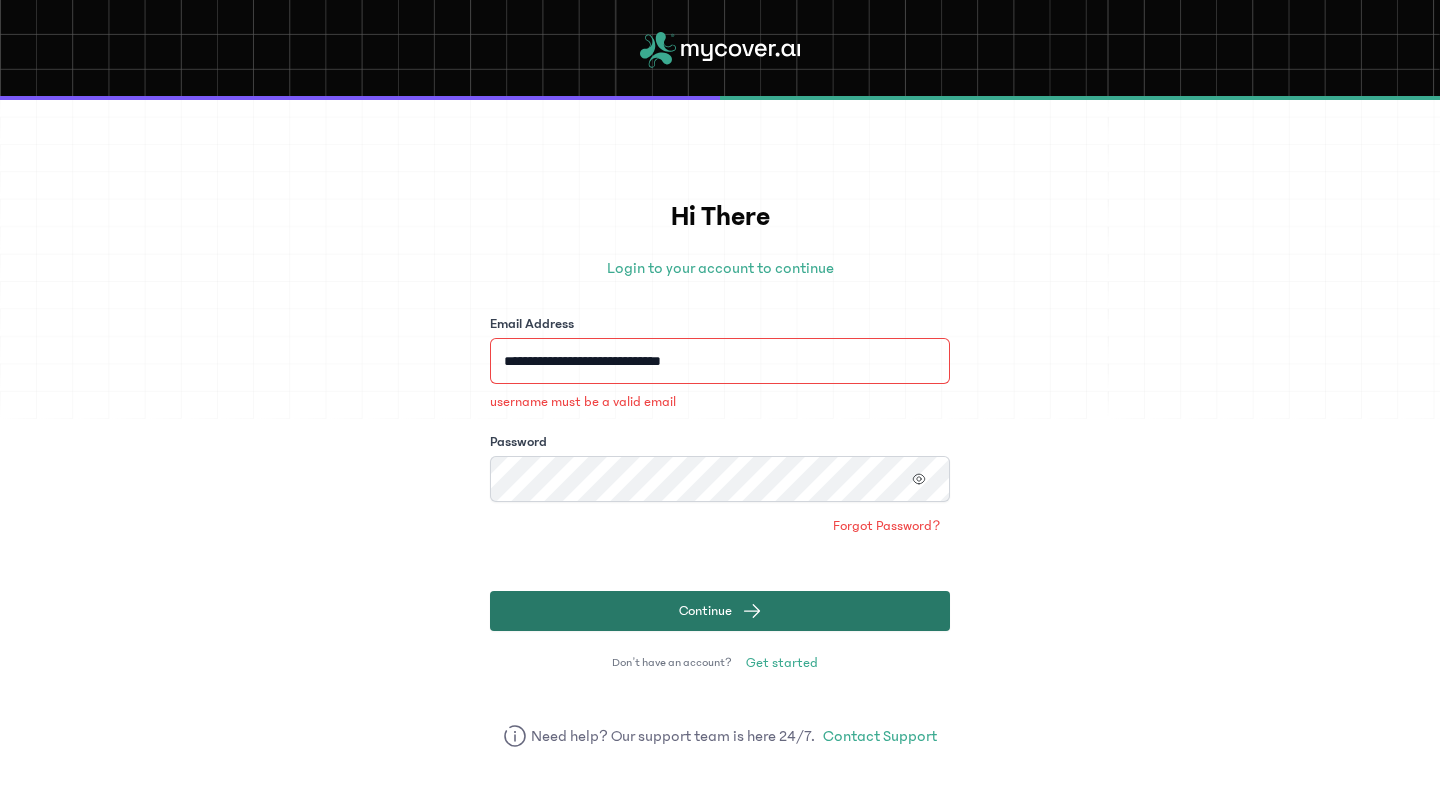 click on "Continue" 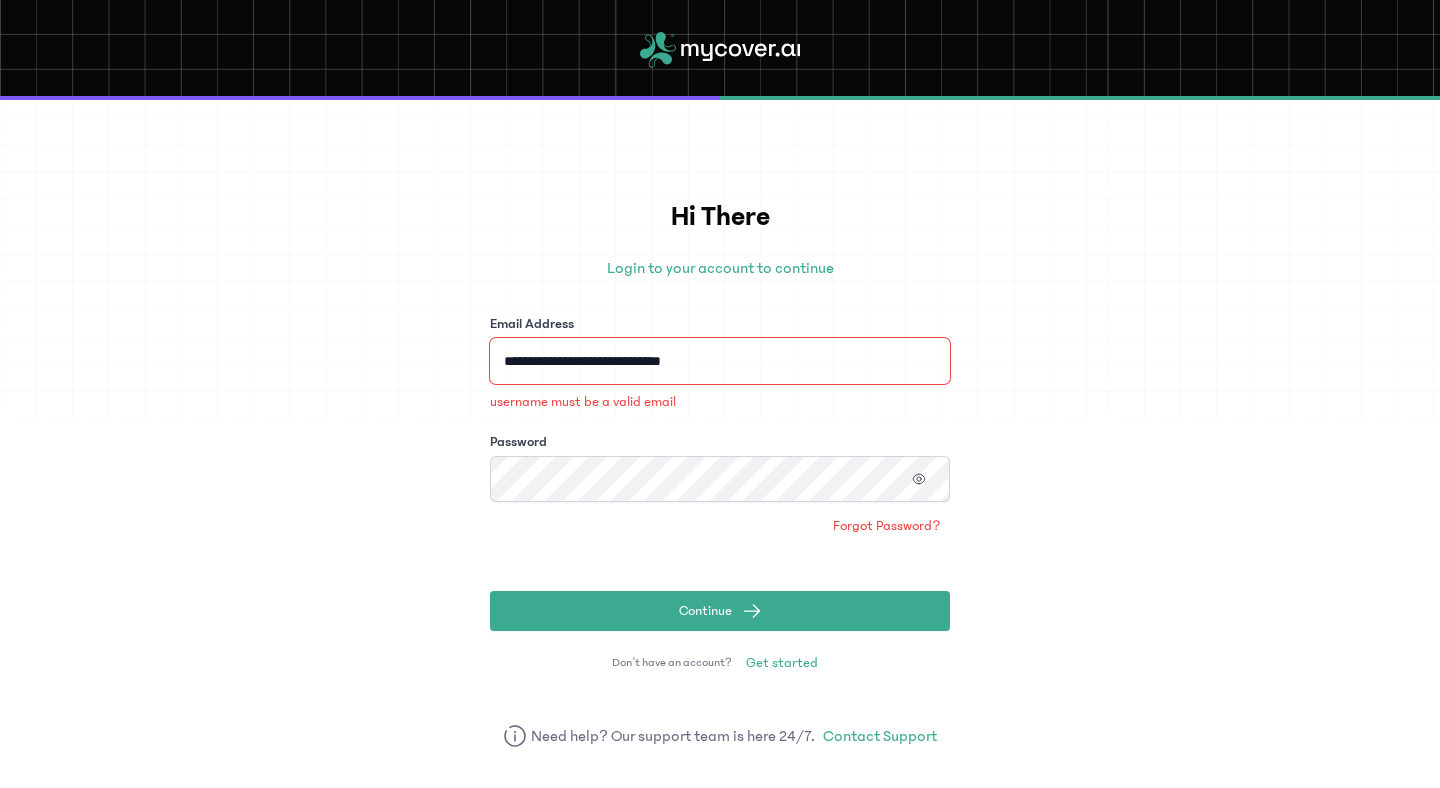 click on "**********" at bounding box center (720, 361) 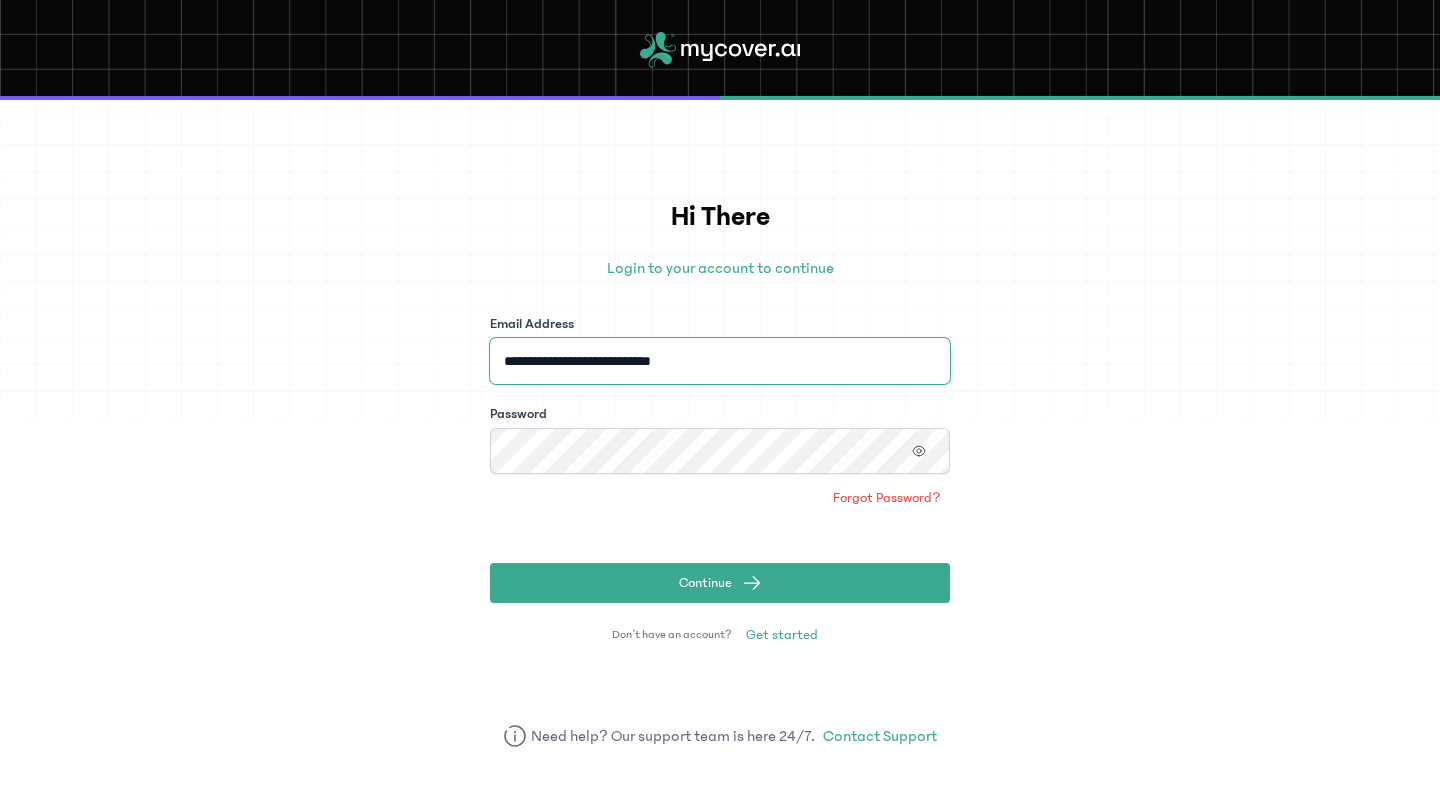 type on "**********" 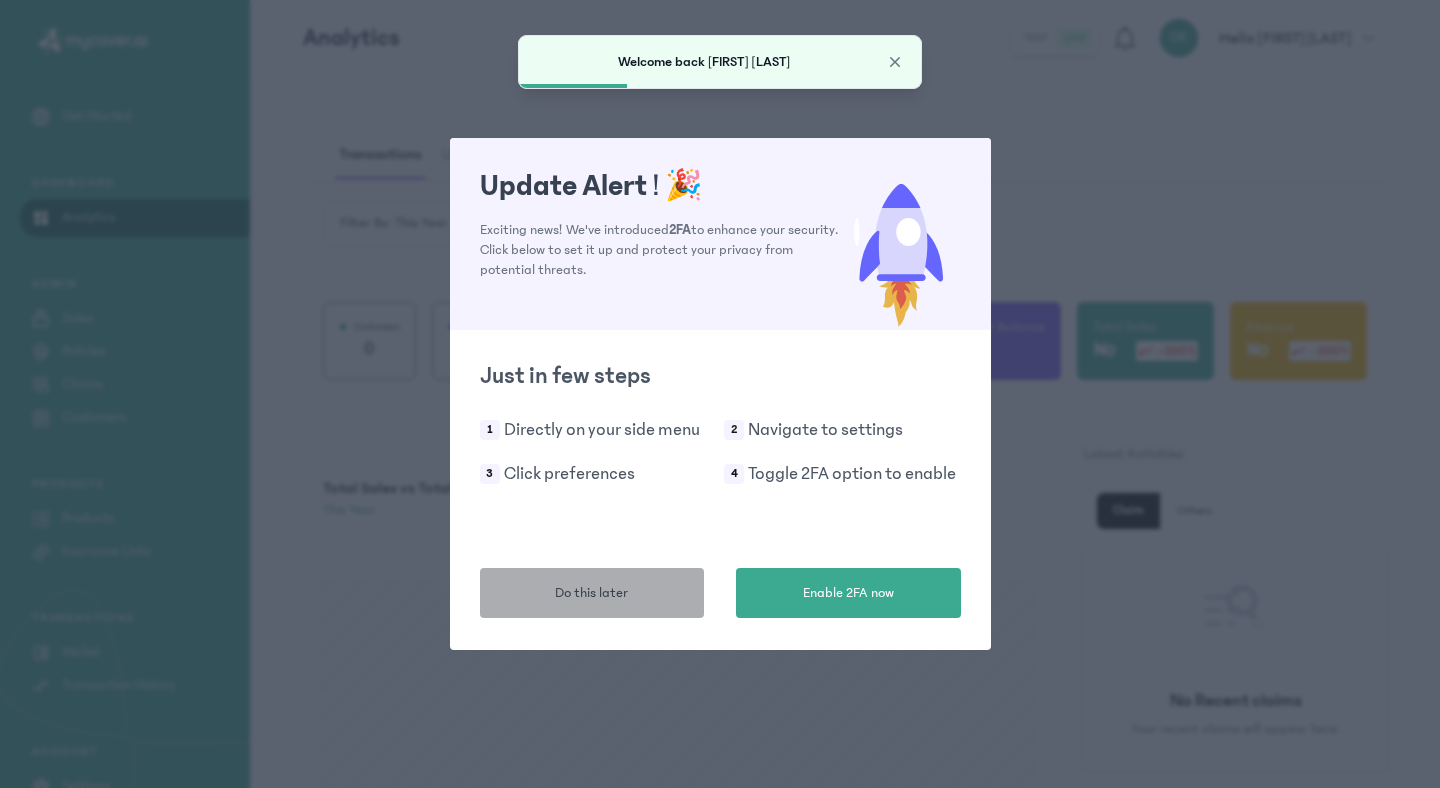 click on "Do this later" at bounding box center (592, 593) 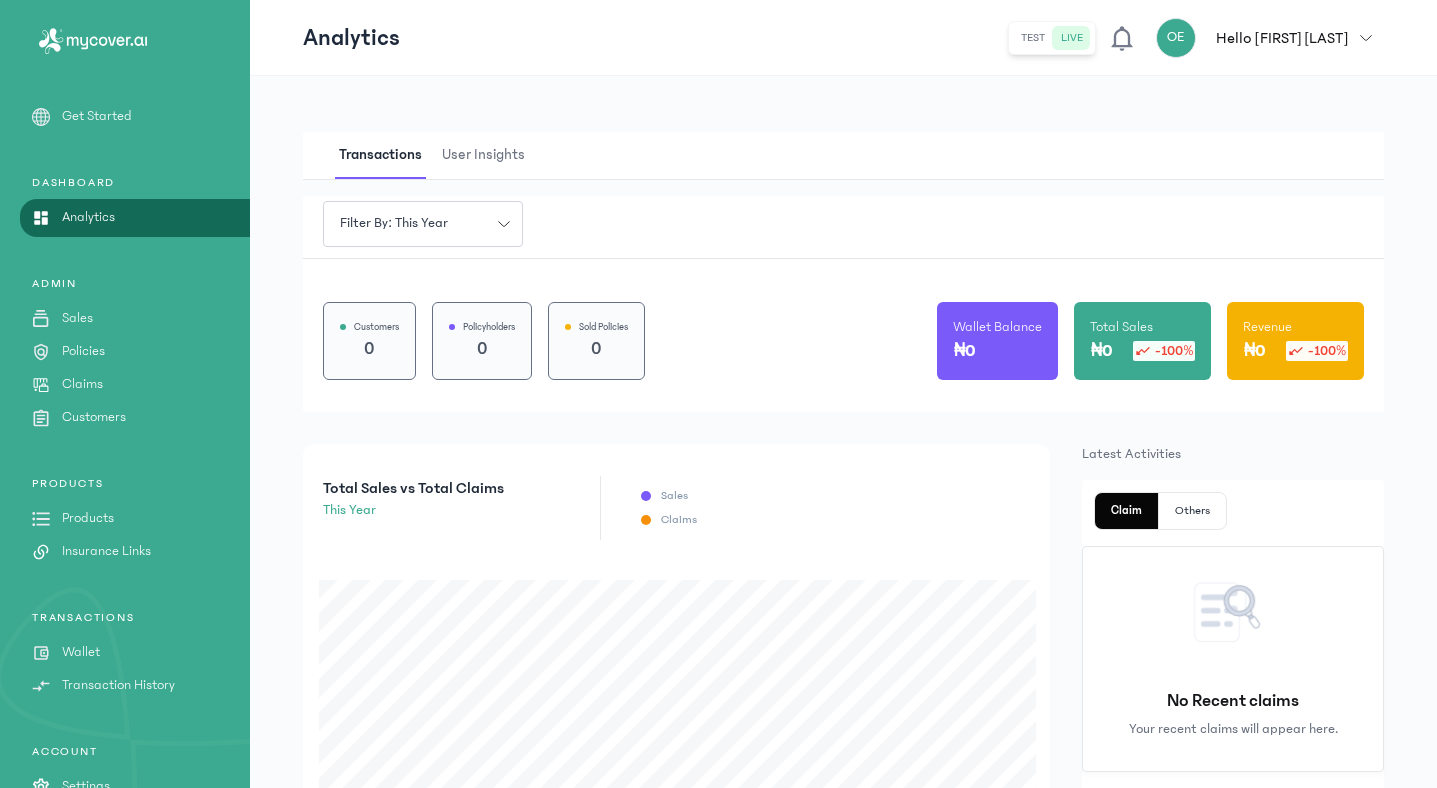 click on "TRANSACTIONS
Wallet
Transaction History" 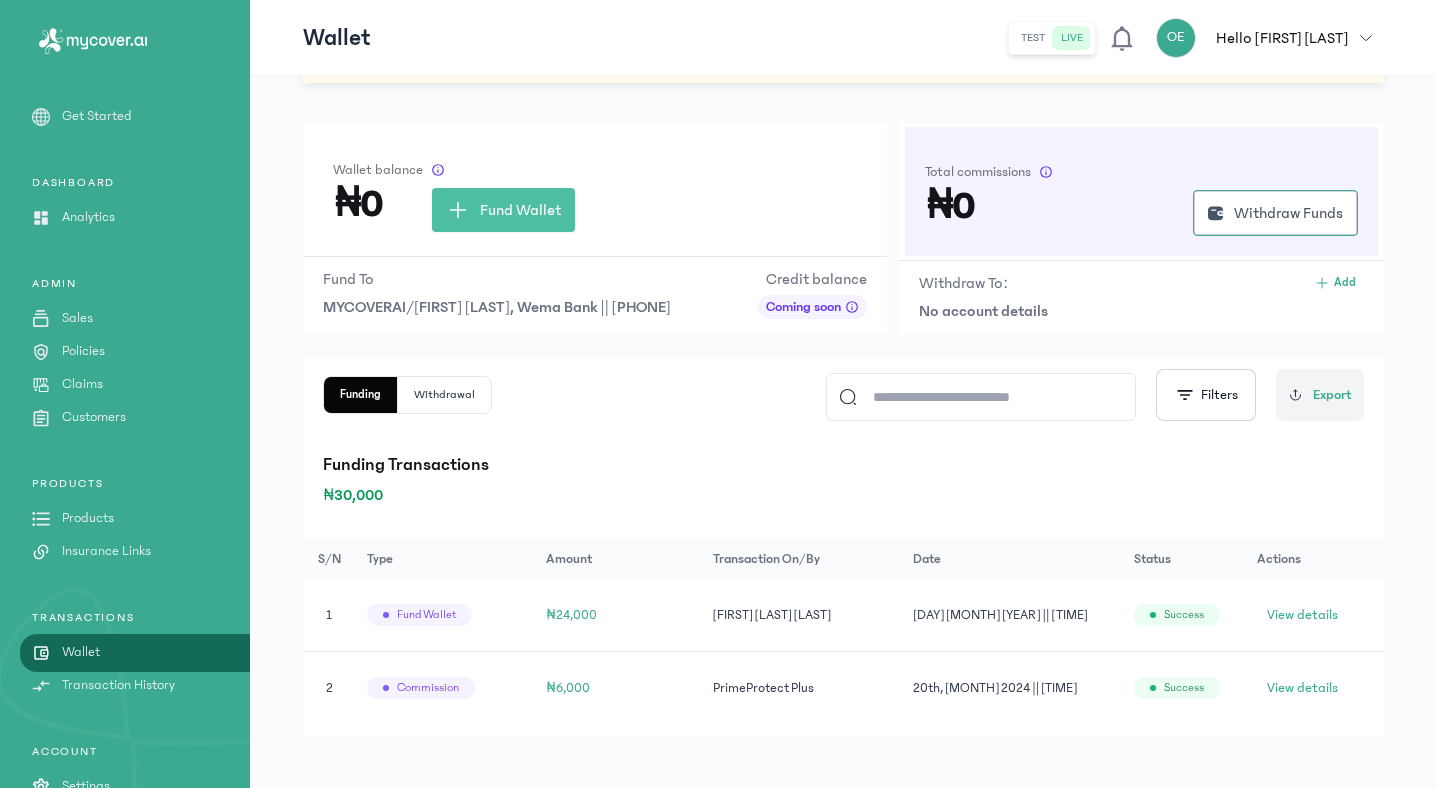 scroll, scrollTop: 87, scrollLeft: 0, axis: vertical 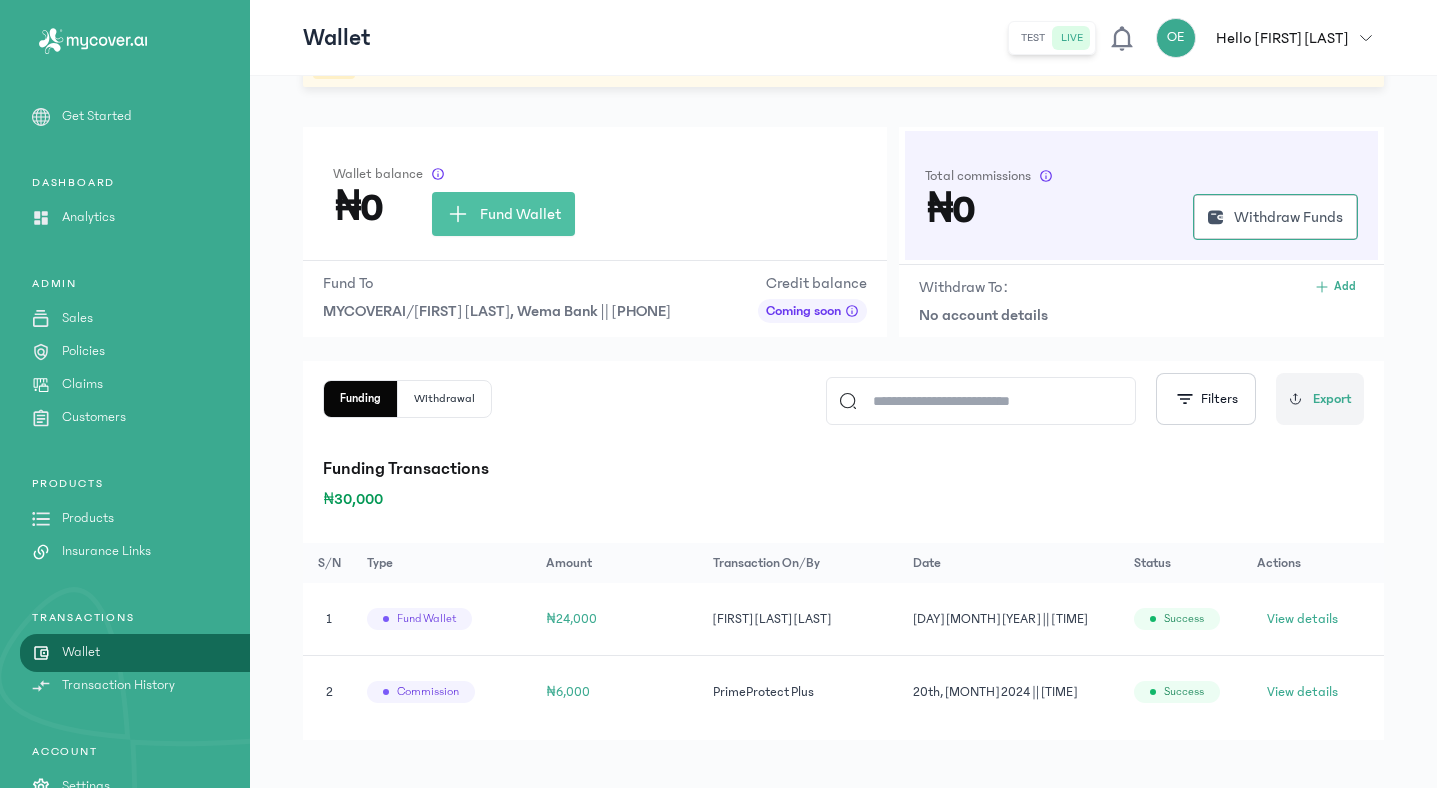 click on "Insurance Links" at bounding box center [106, 551] 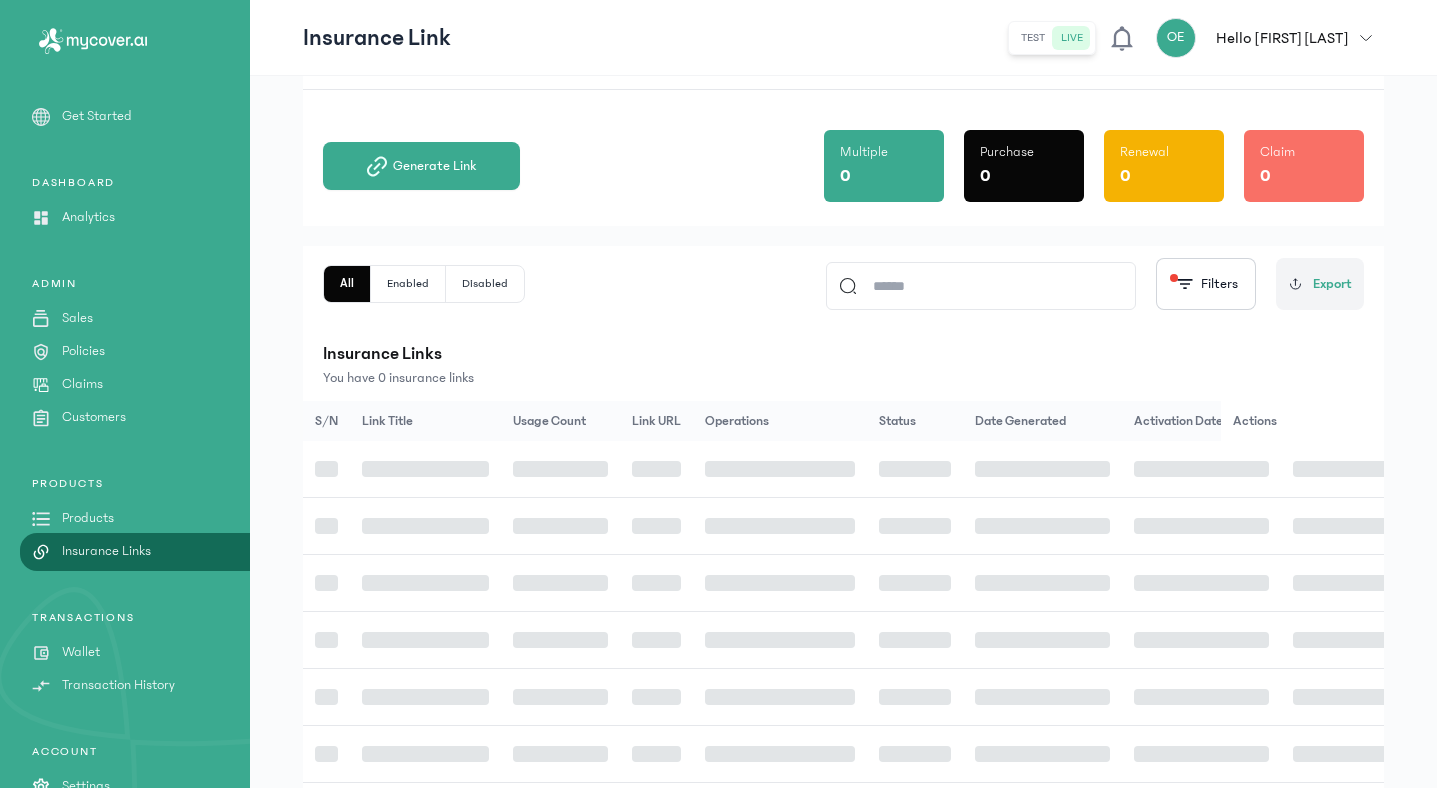 scroll, scrollTop: 0, scrollLeft: 0, axis: both 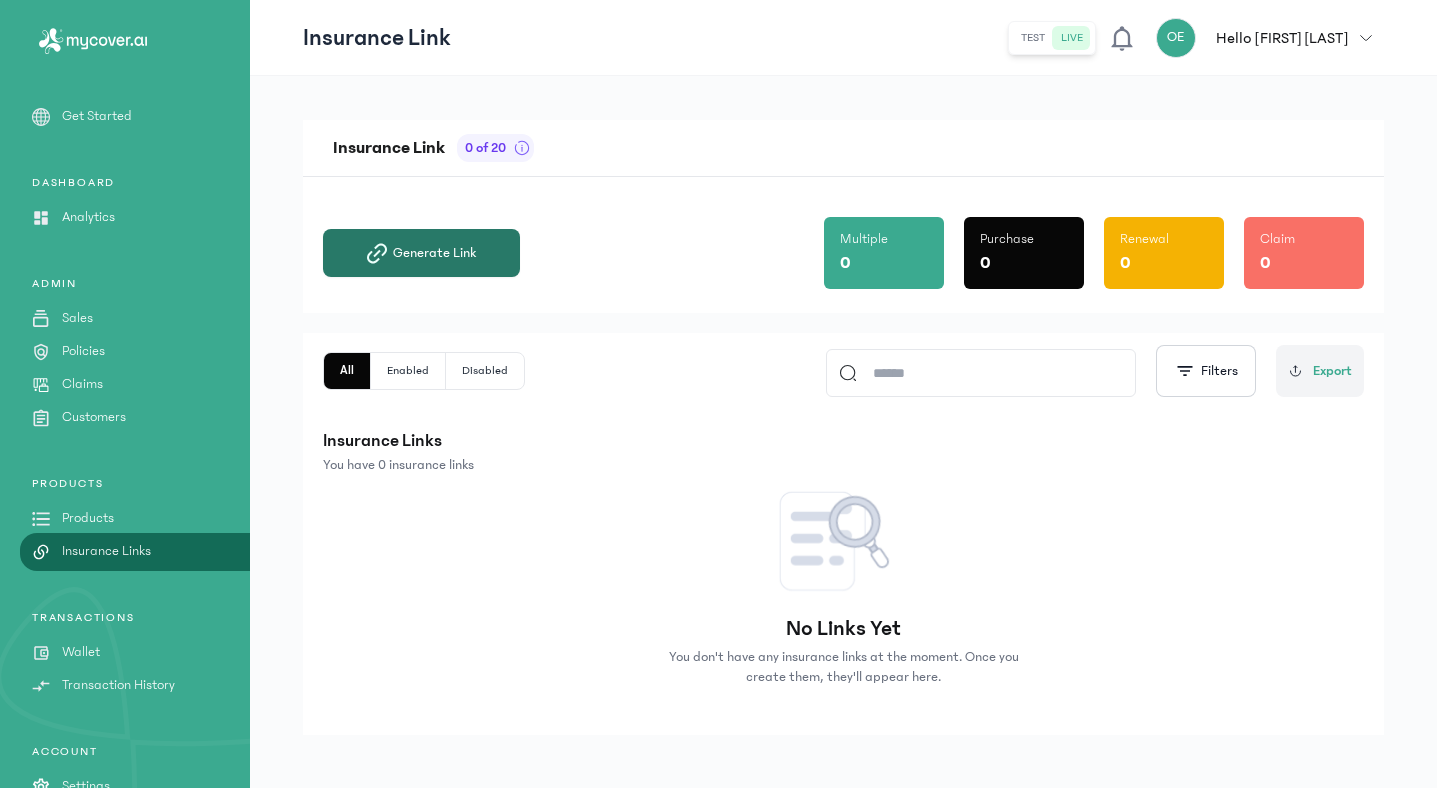 click on "Generate Link" 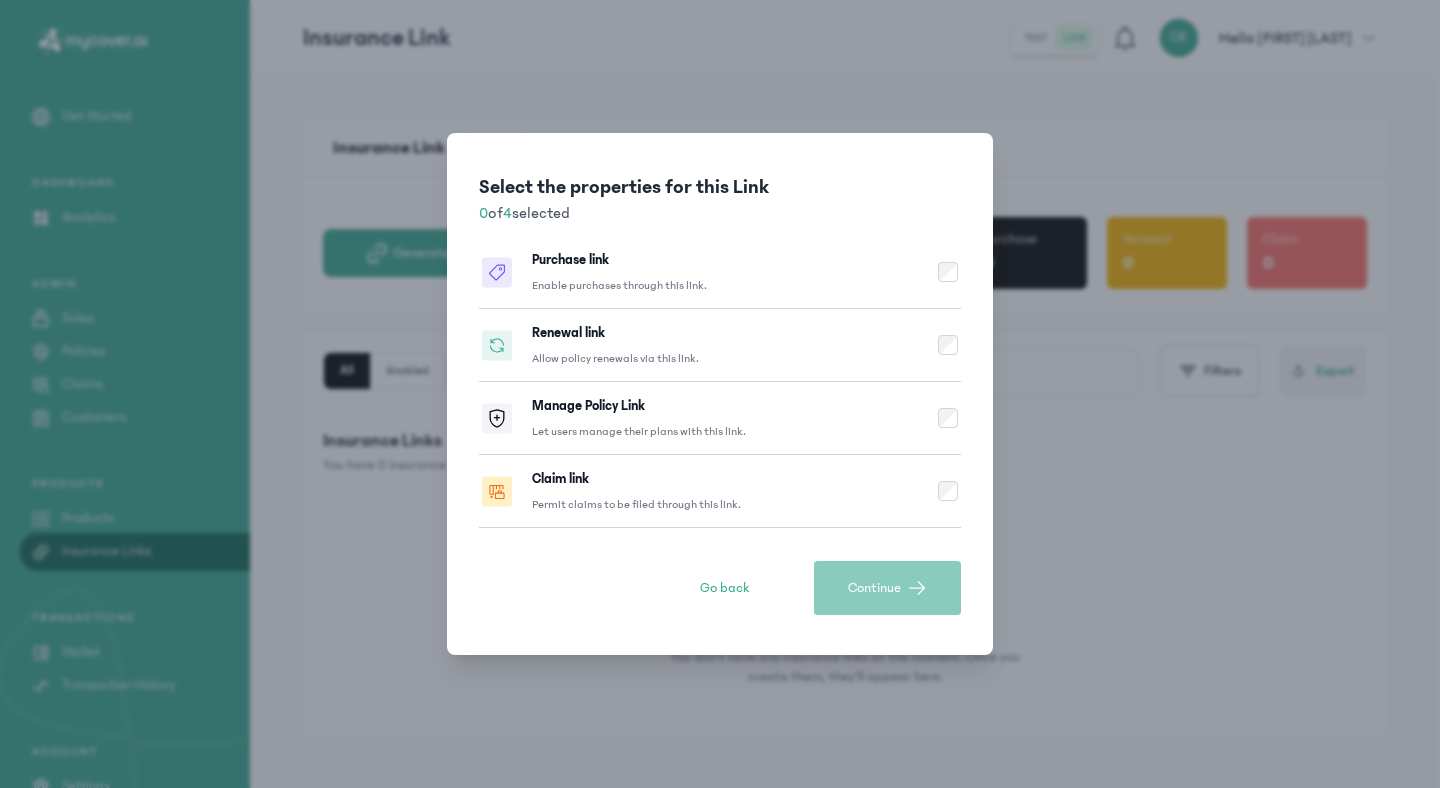 click on "Claim link Permit claims to be filed through this link." 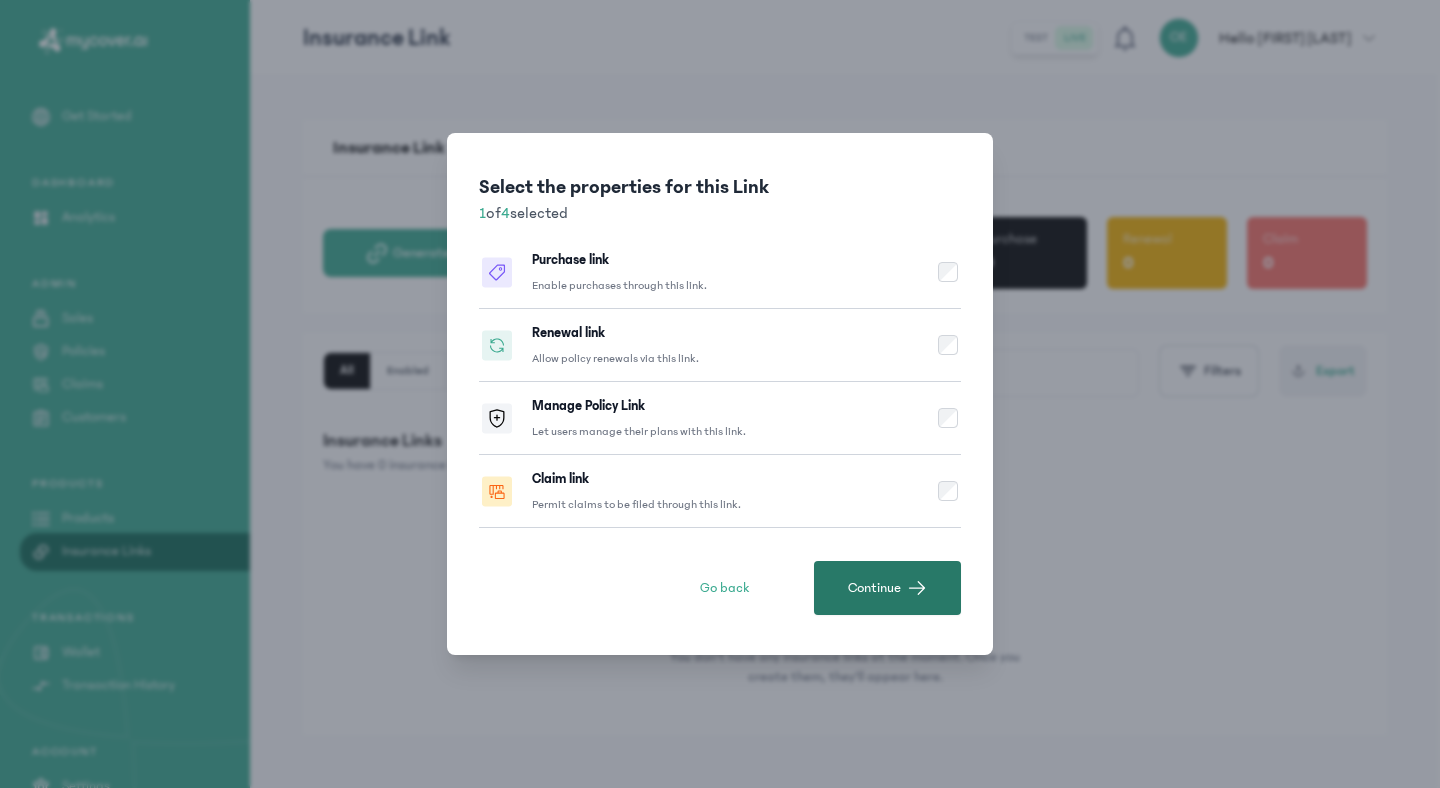 click on "Continue" 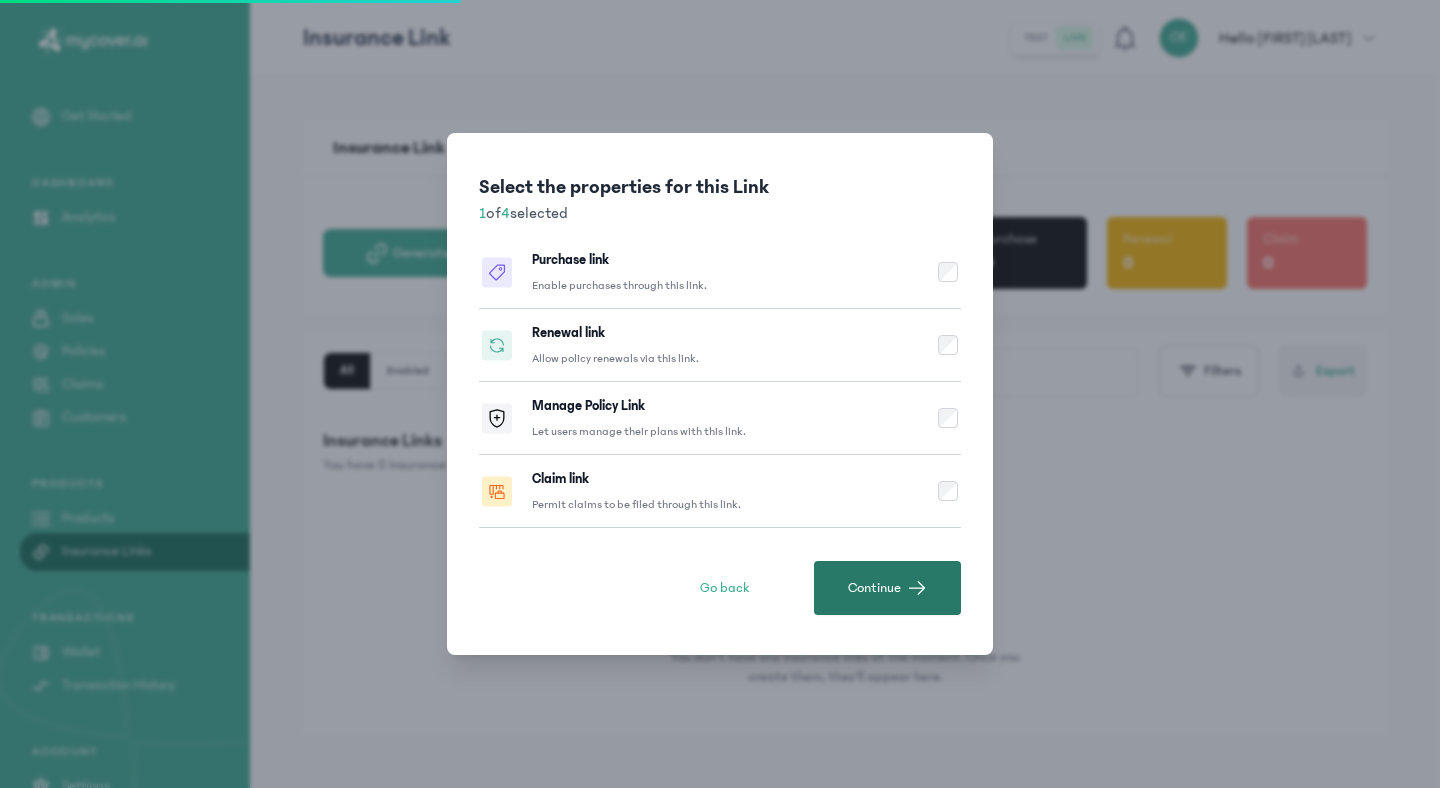click on "Continue" 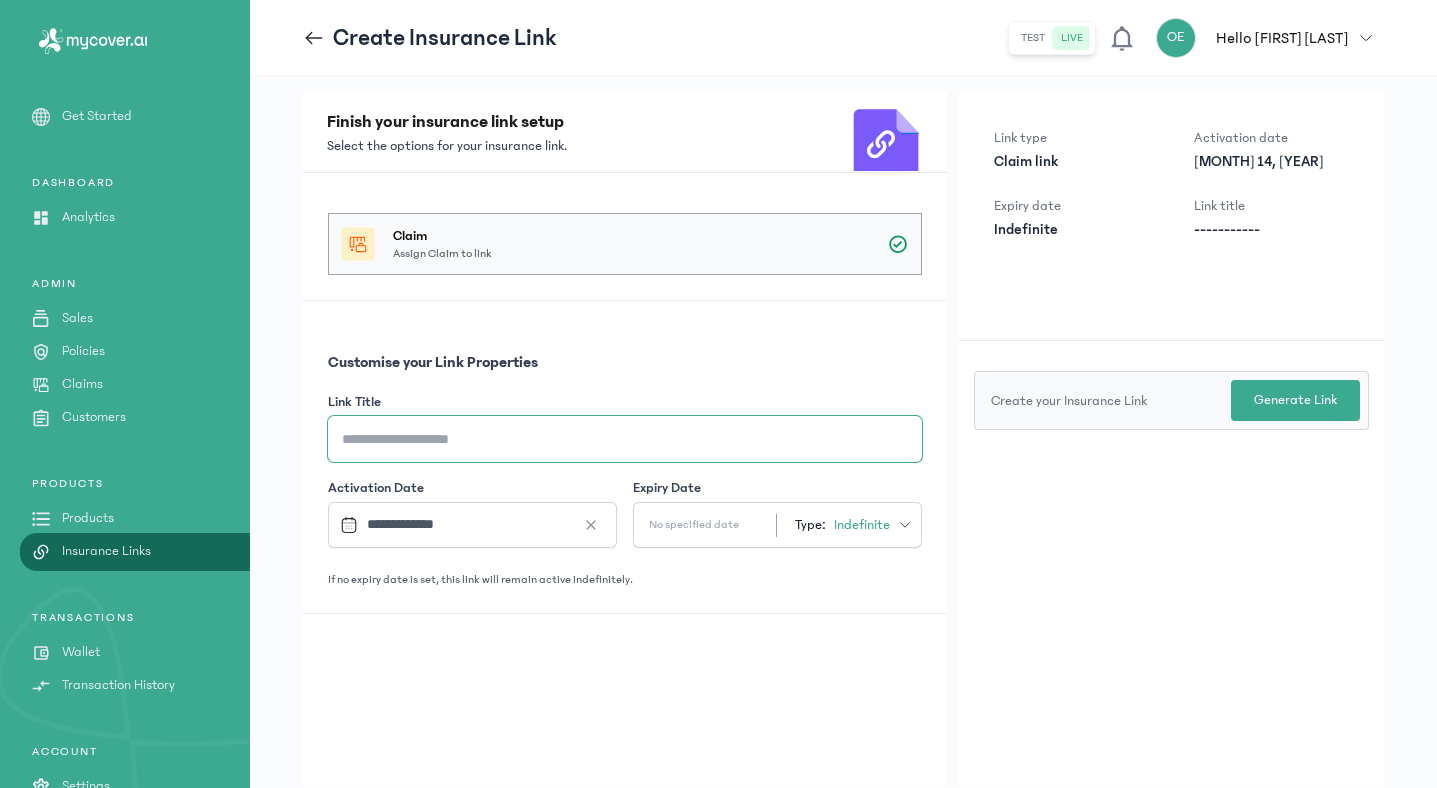 click on "Link Title" at bounding box center (625, 439) 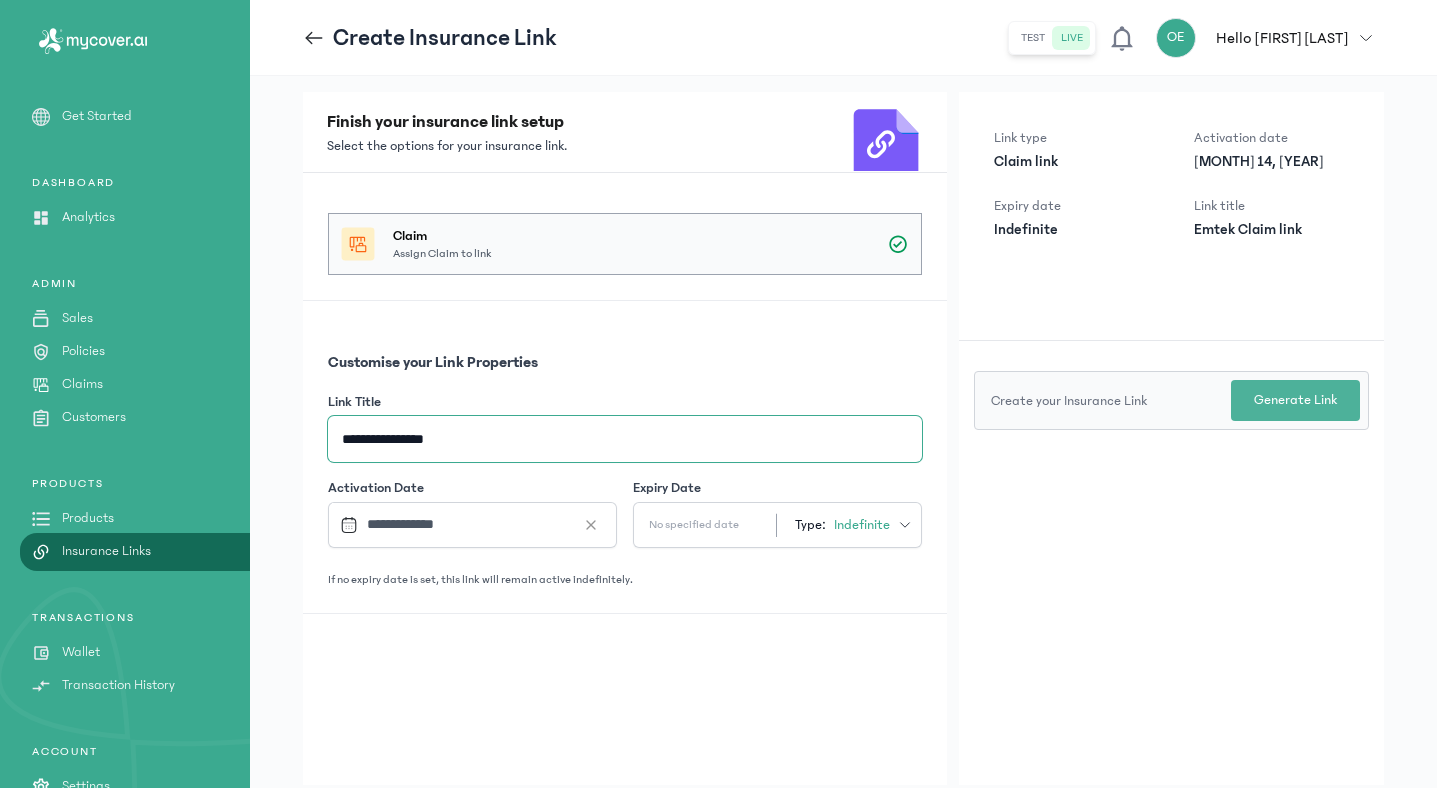 type on "**********" 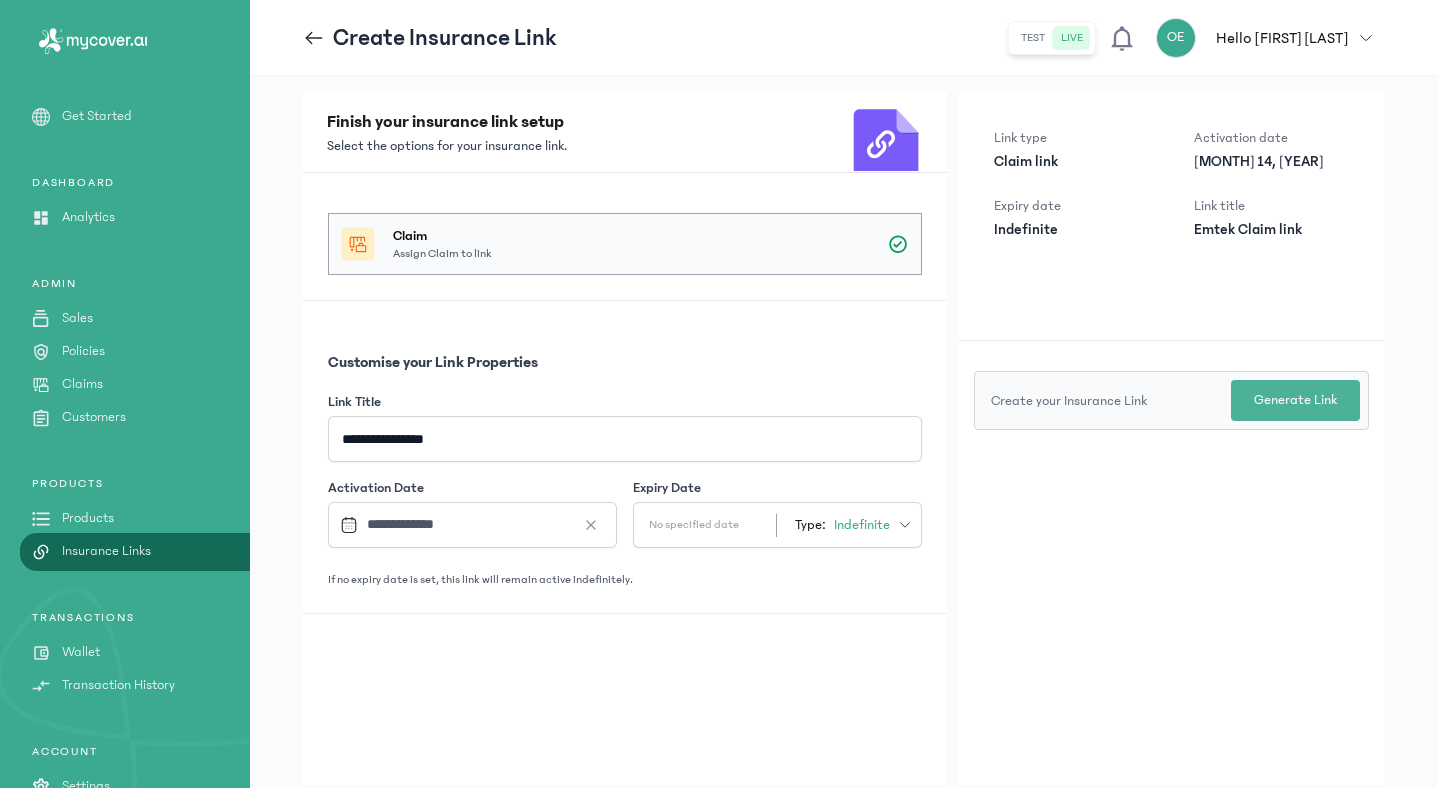 click on "Generate Link" at bounding box center [1295, 400] 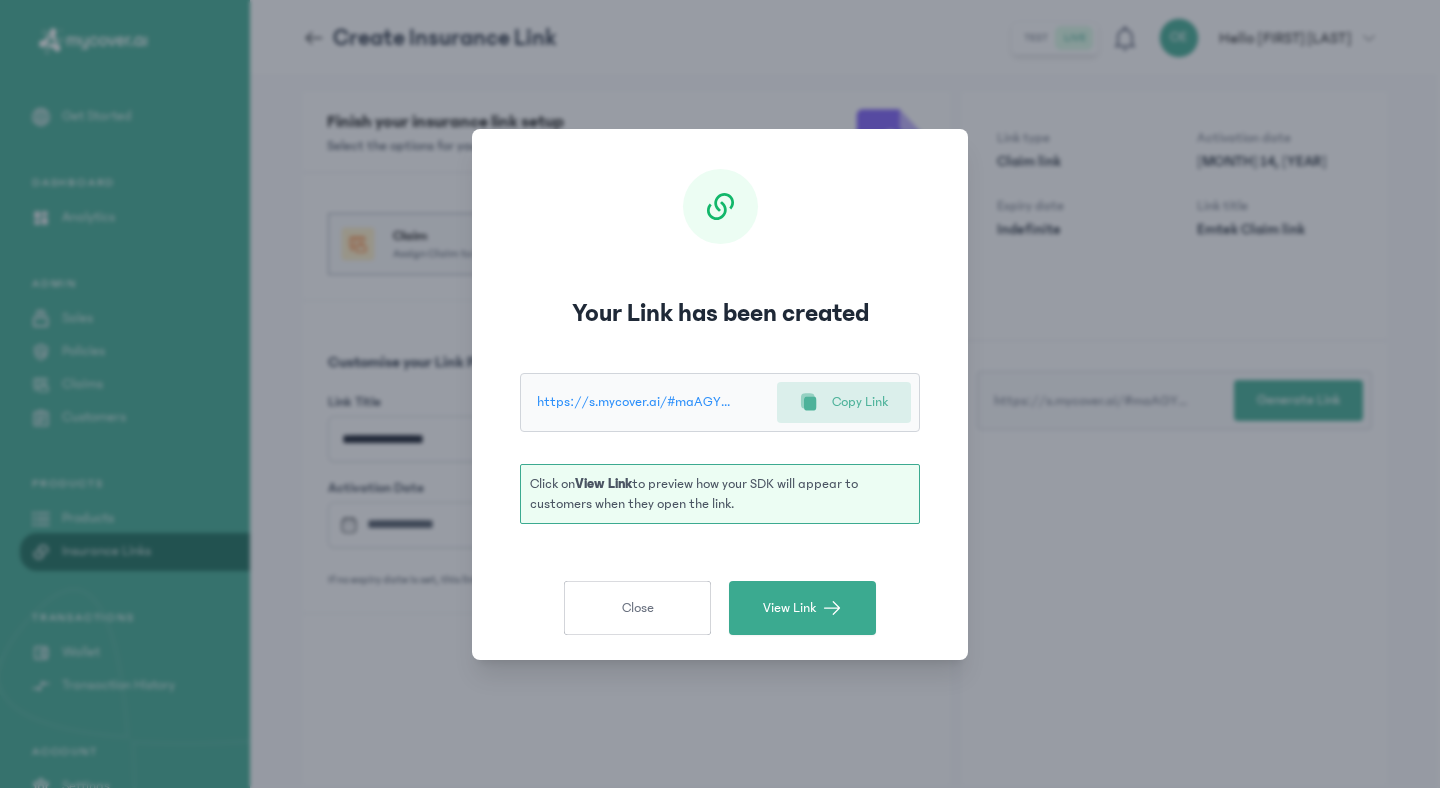 click on "Copy Link" at bounding box center [860, 402] 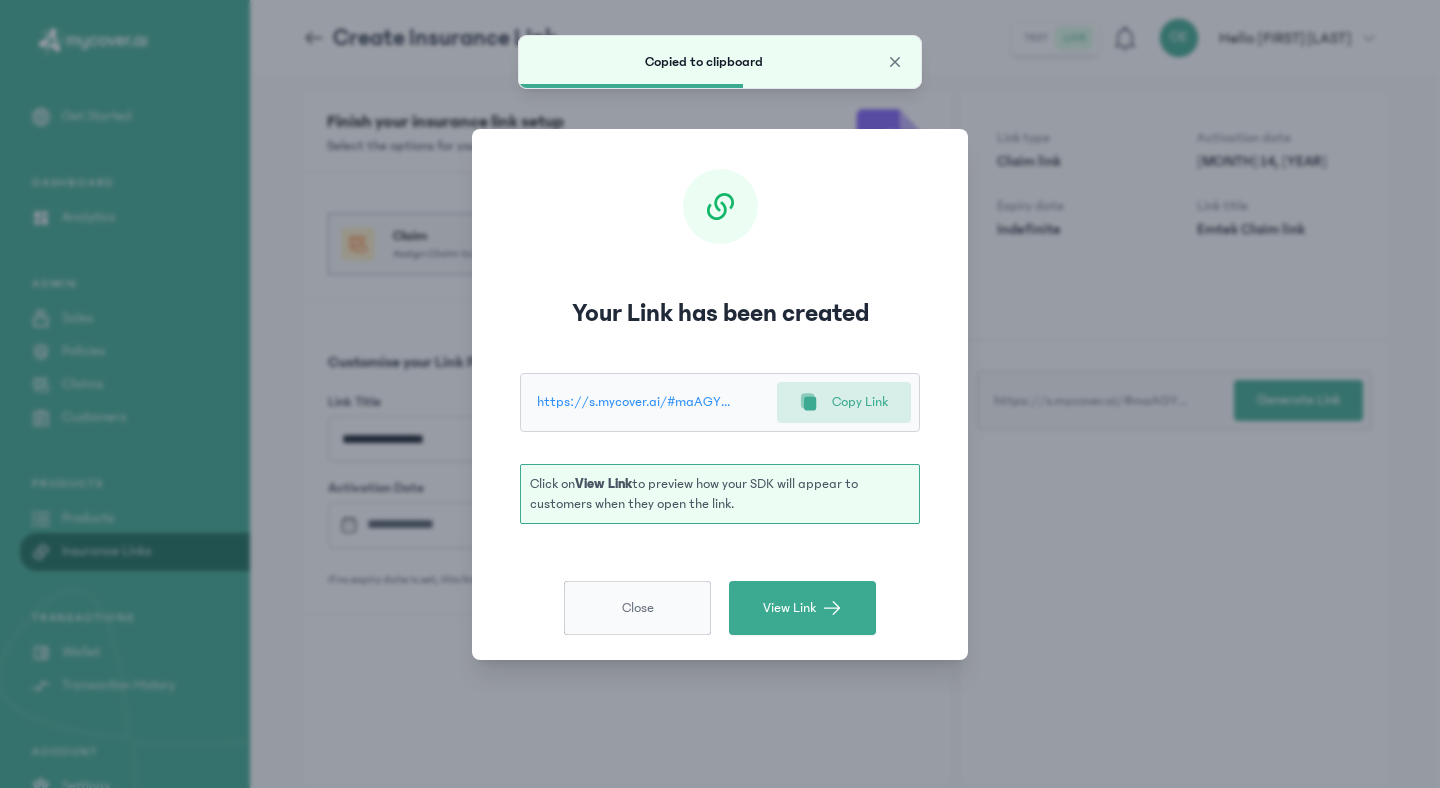 click on "Close" at bounding box center (637, 608) 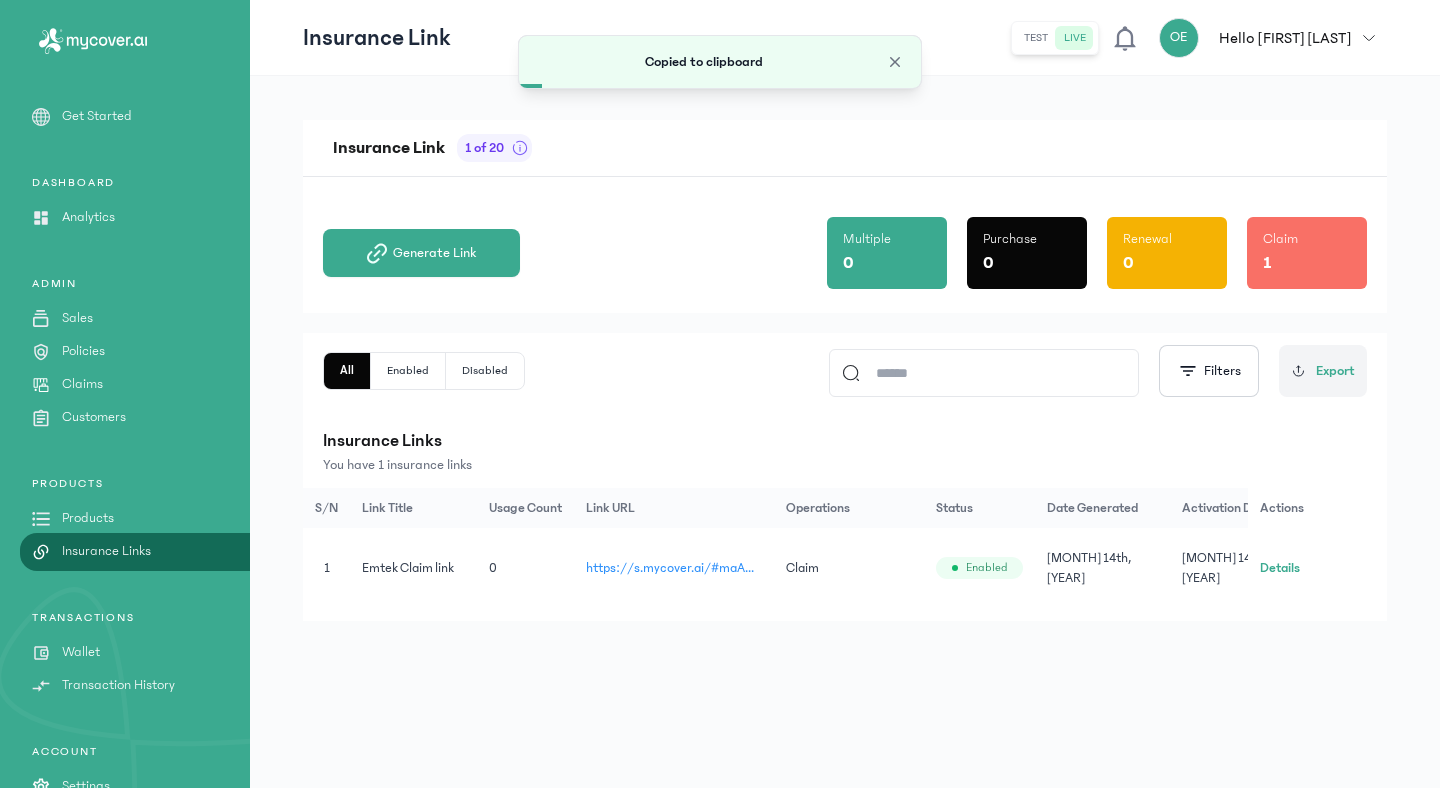click on "Policies" at bounding box center (83, 351) 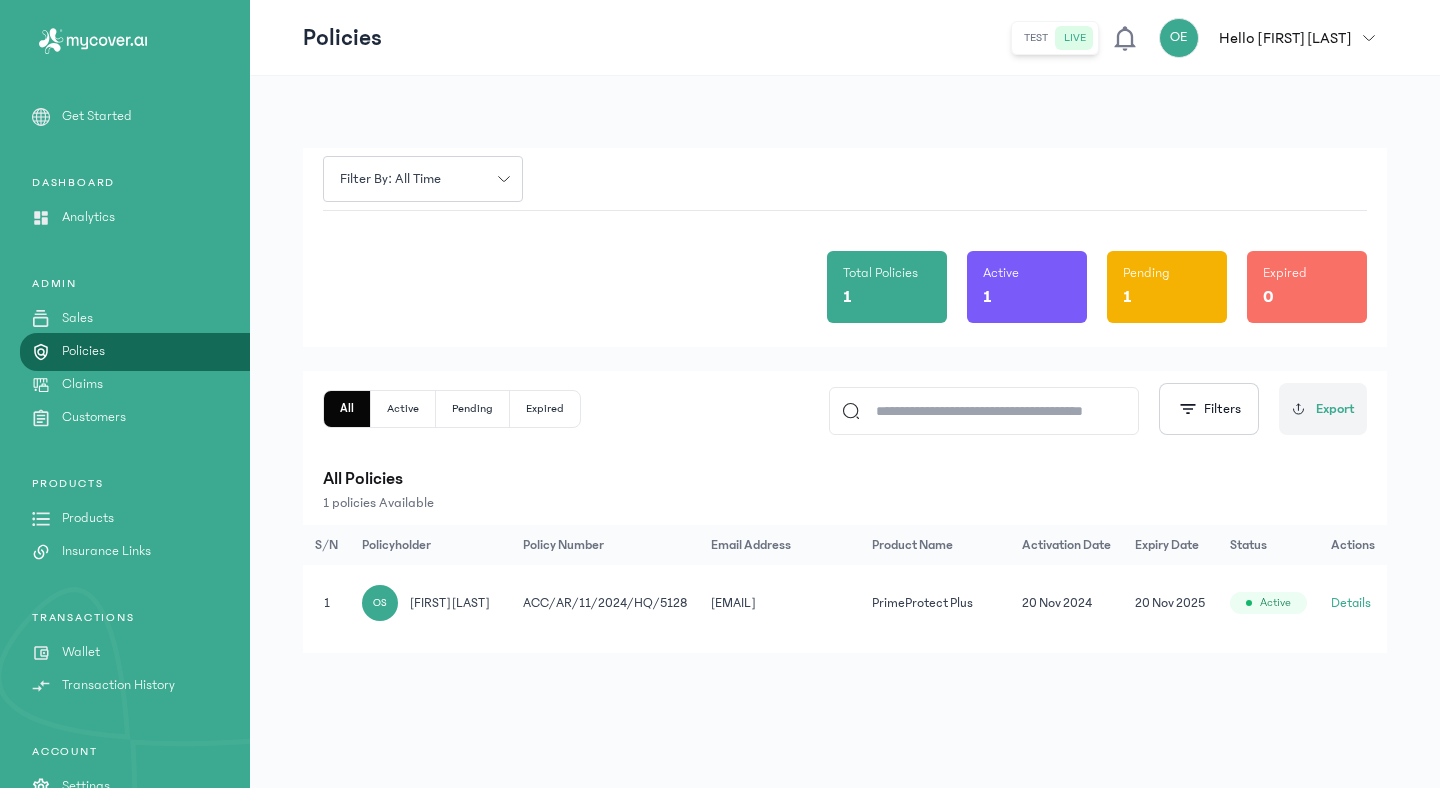 click on "Details" 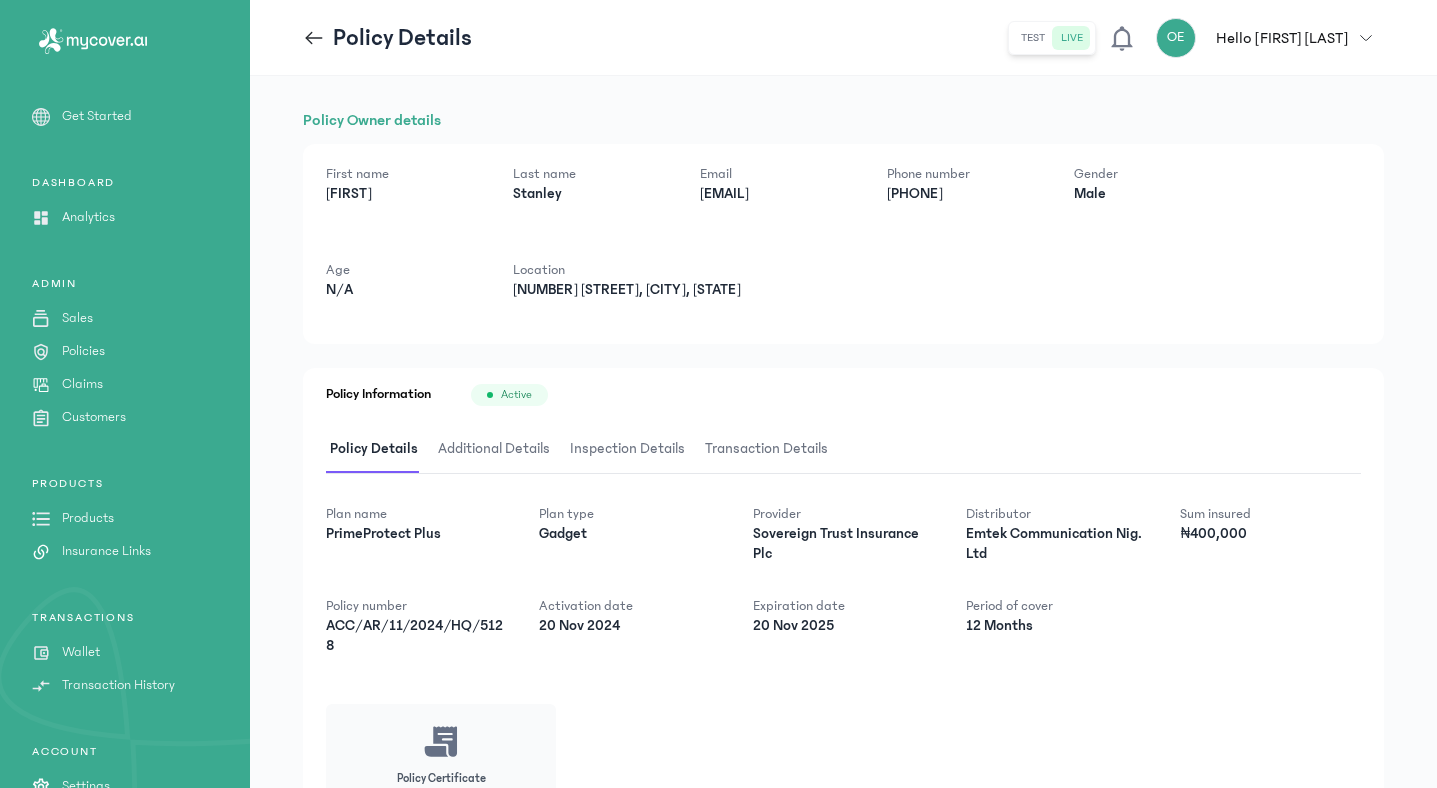 click on "Inspection Details" at bounding box center (627, 449) 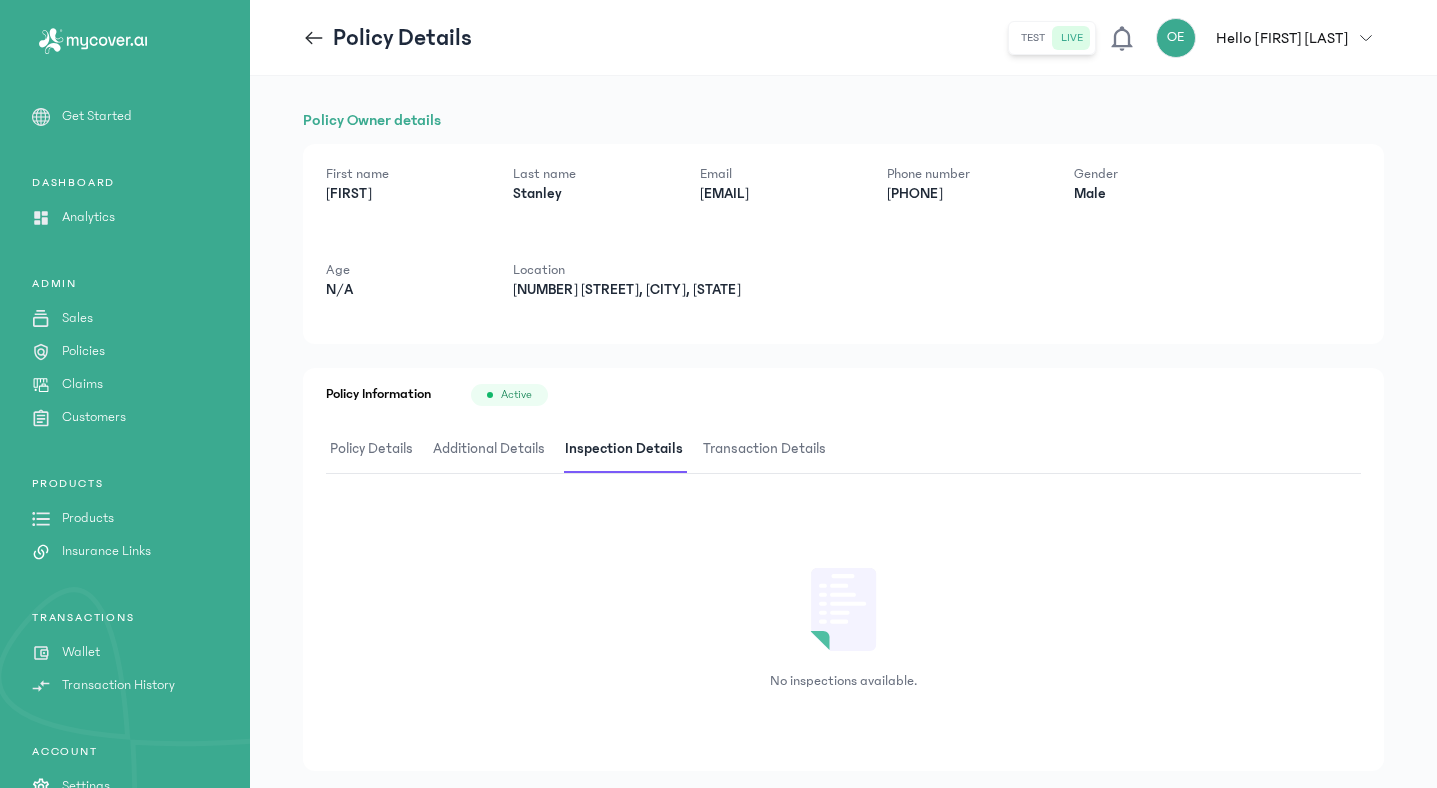 click on "Additional Details" at bounding box center (489, 449) 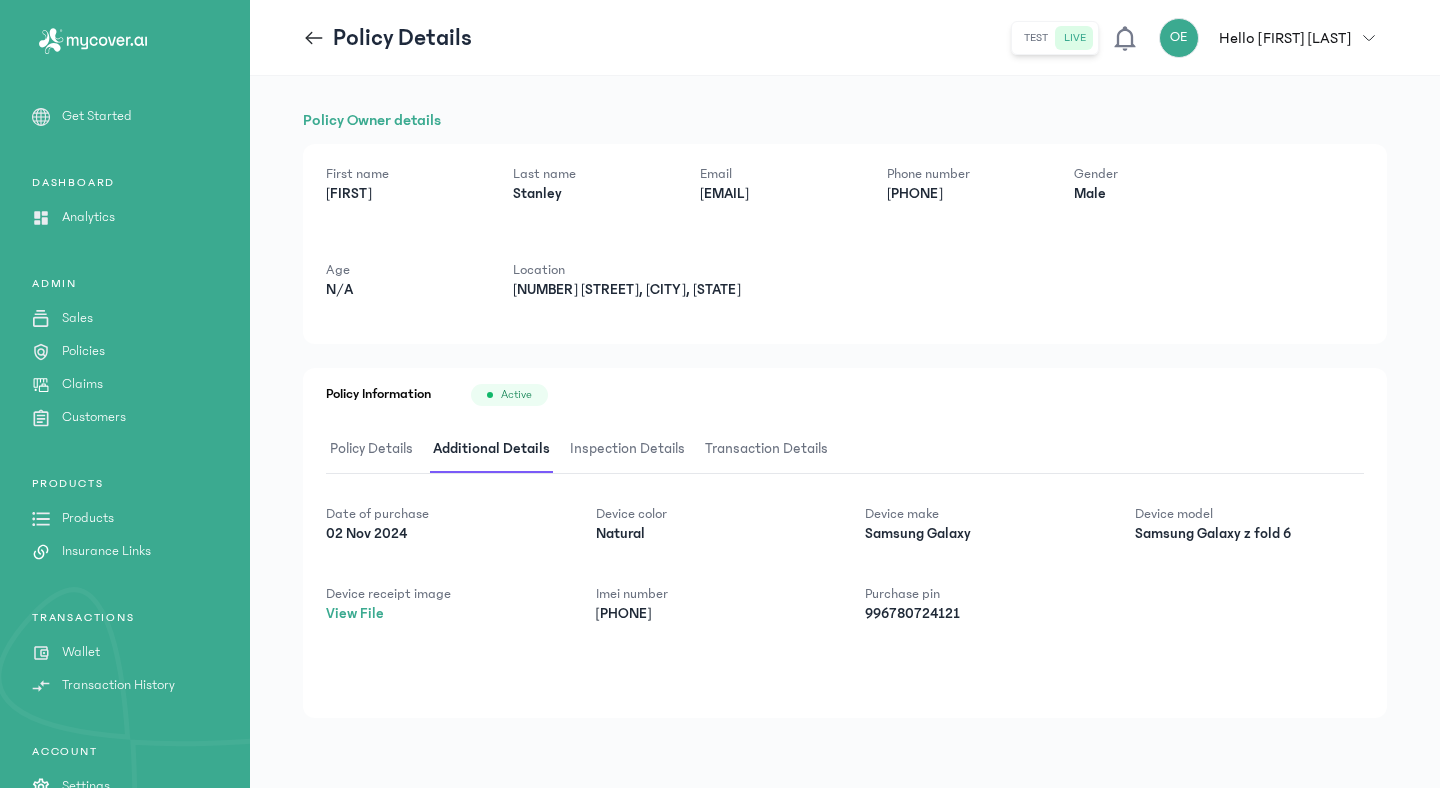 click on "View File" 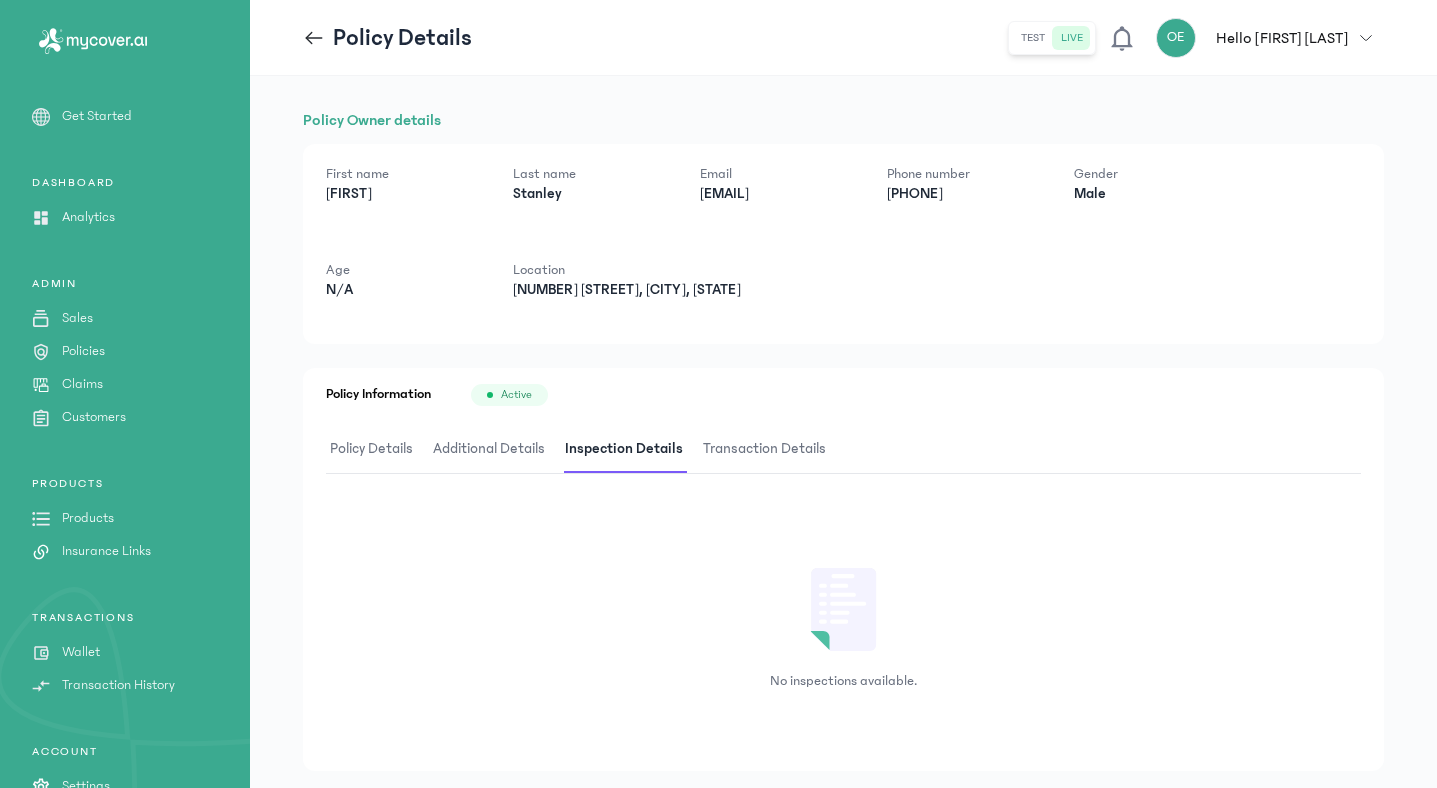 click on "Transaction Details" at bounding box center (764, 449) 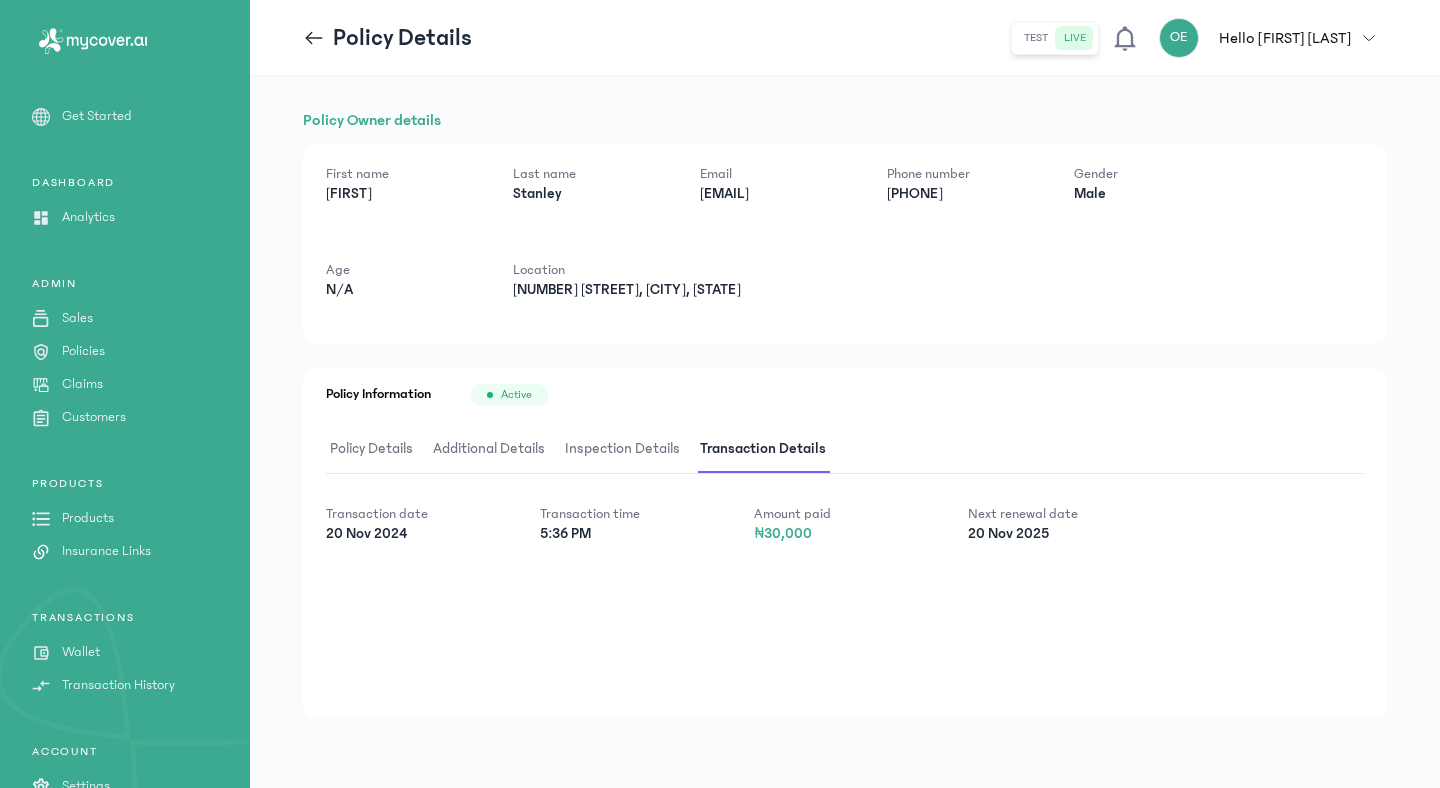 click on "Policy Details" at bounding box center [371, 449] 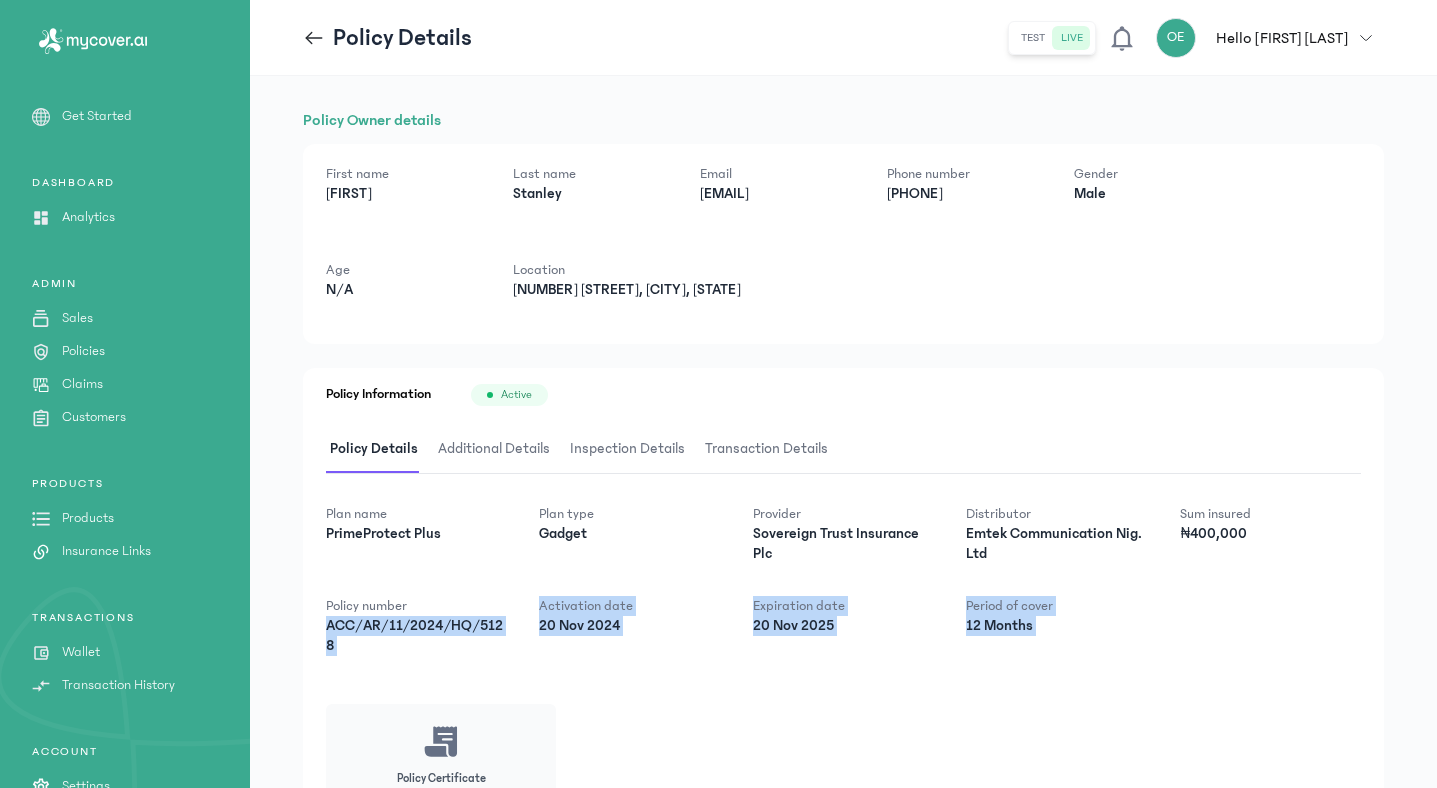 drag, startPoint x: 320, startPoint y: 622, endPoint x: 397, endPoint y: 673, distance: 92.358 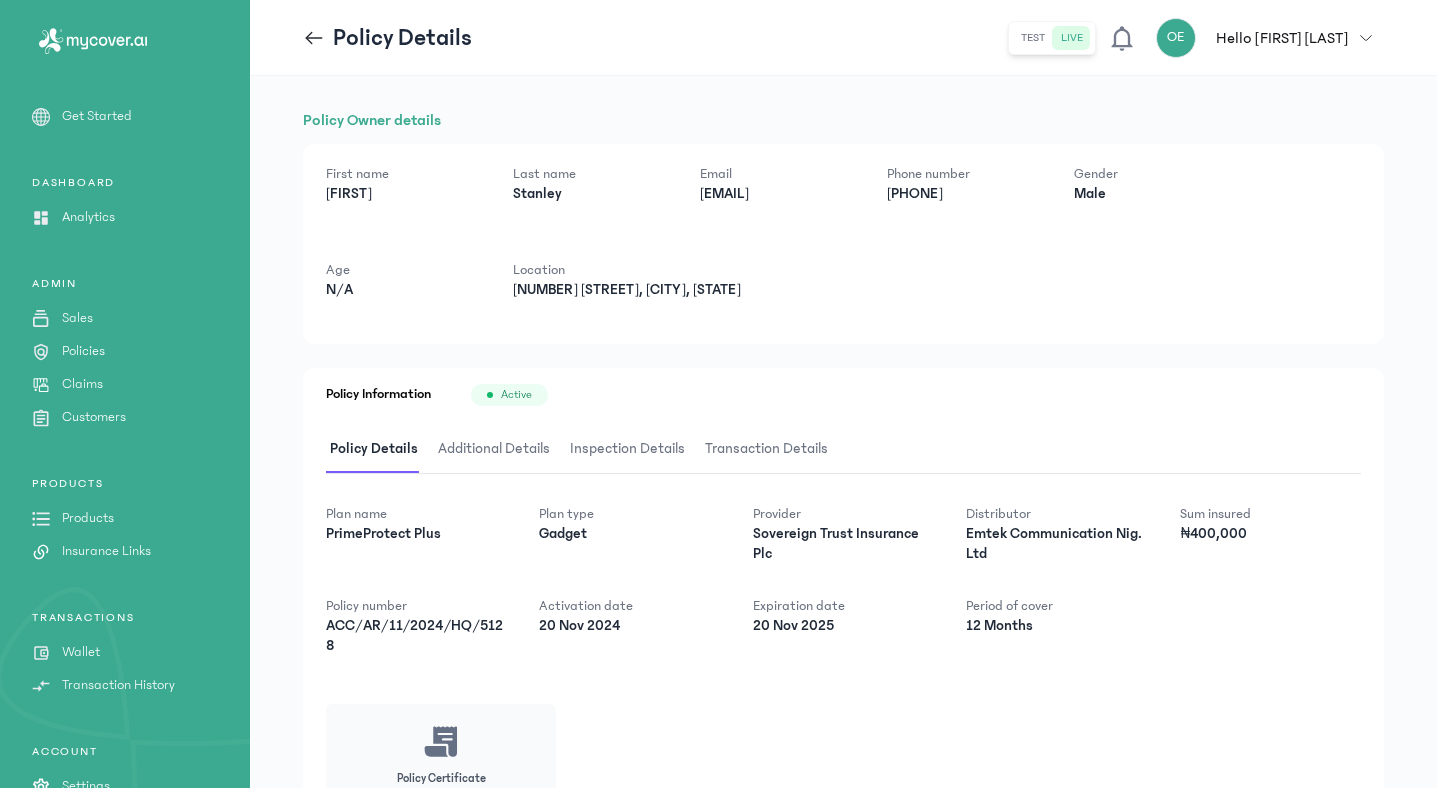 click on "ACC/AR/11/2024/HQ/5128" at bounding box center (416, 636) 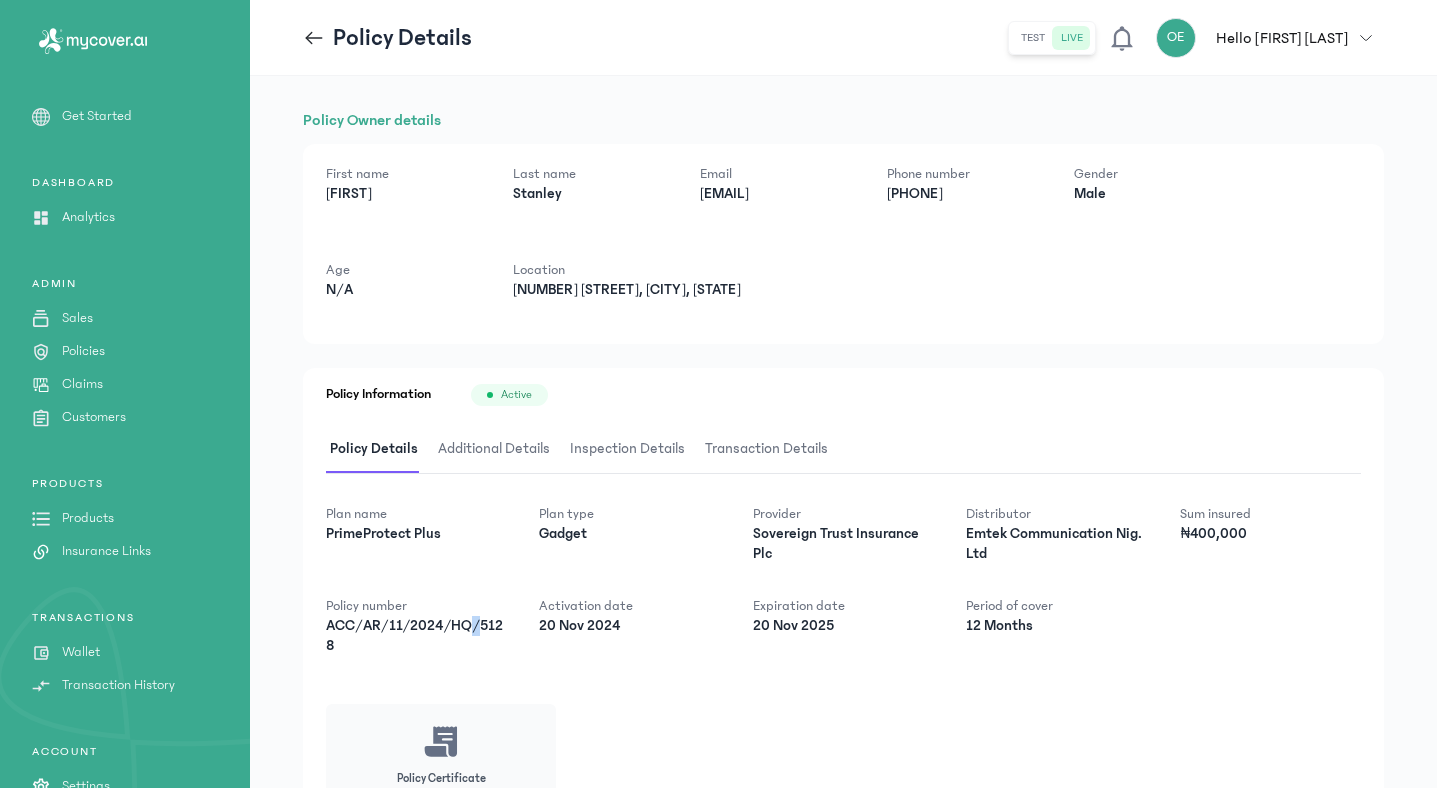 click on "ACC/AR/11/2024/HQ/5128" at bounding box center (416, 636) 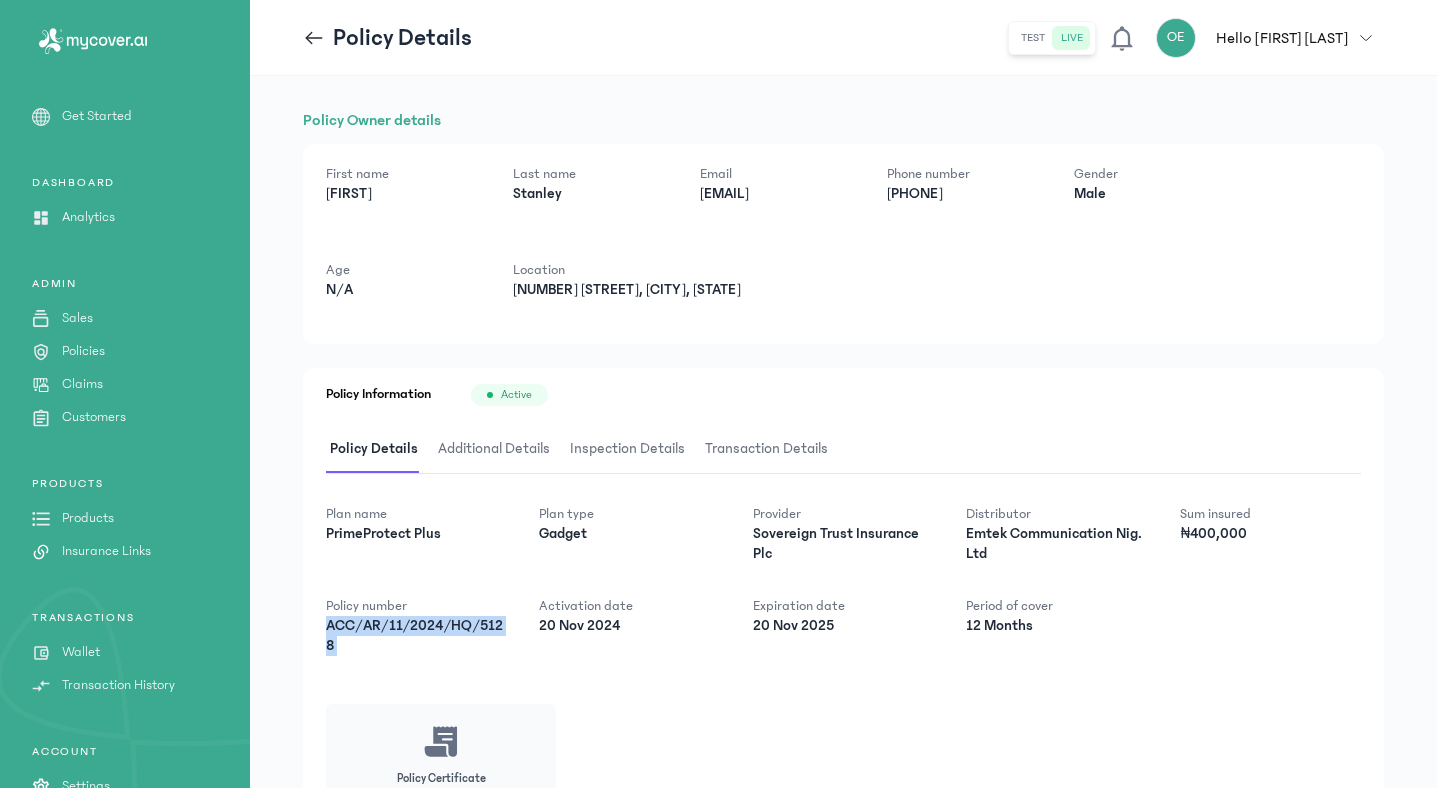 click on "ACC/AR/11/2024/HQ/5128" at bounding box center (416, 636) 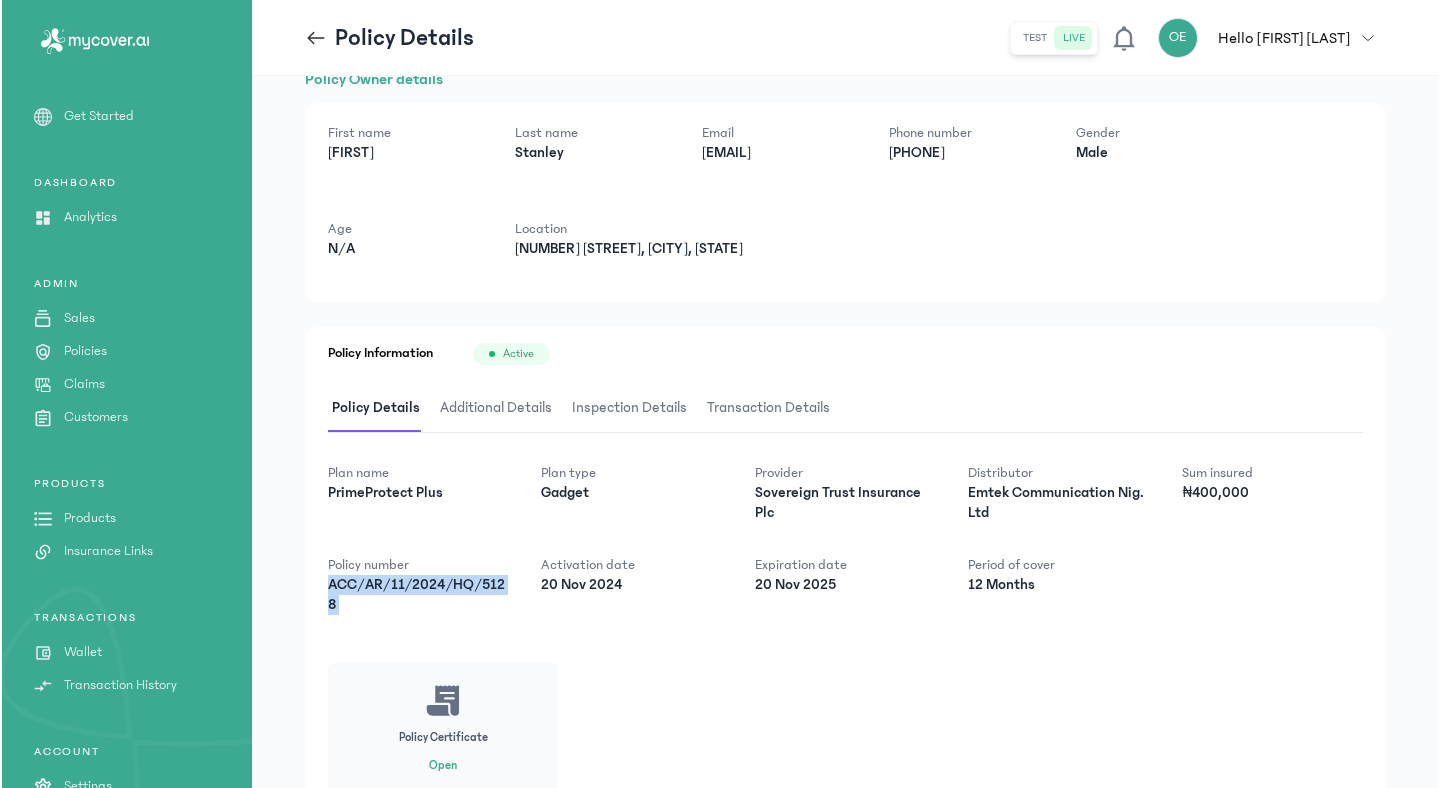 scroll, scrollTop: 0, scrollLeft: 0, axis: both 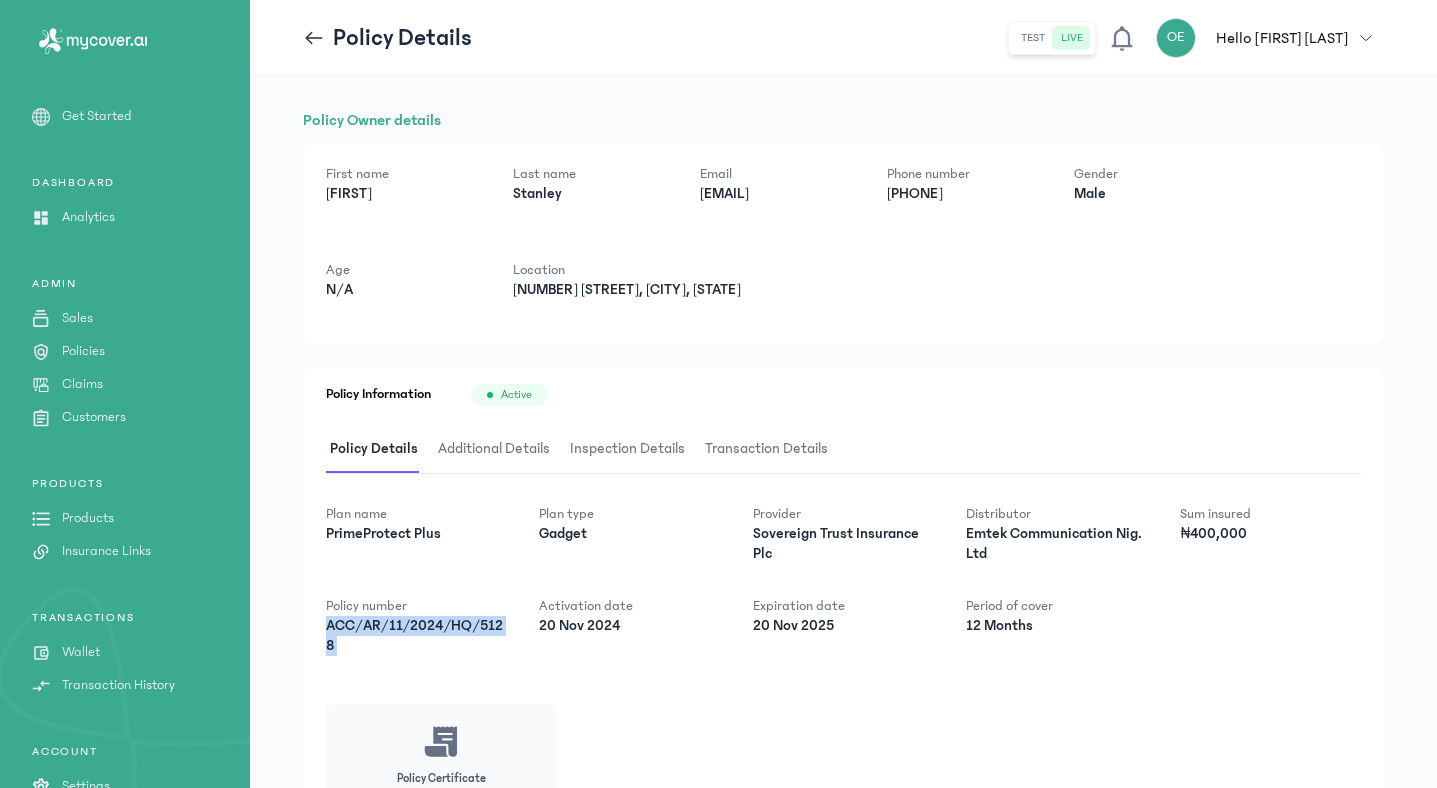 drag, startPoint x: 691, startPoint y: 190, endPoint x: 888, endPoint y: 197, distance: 197.12433 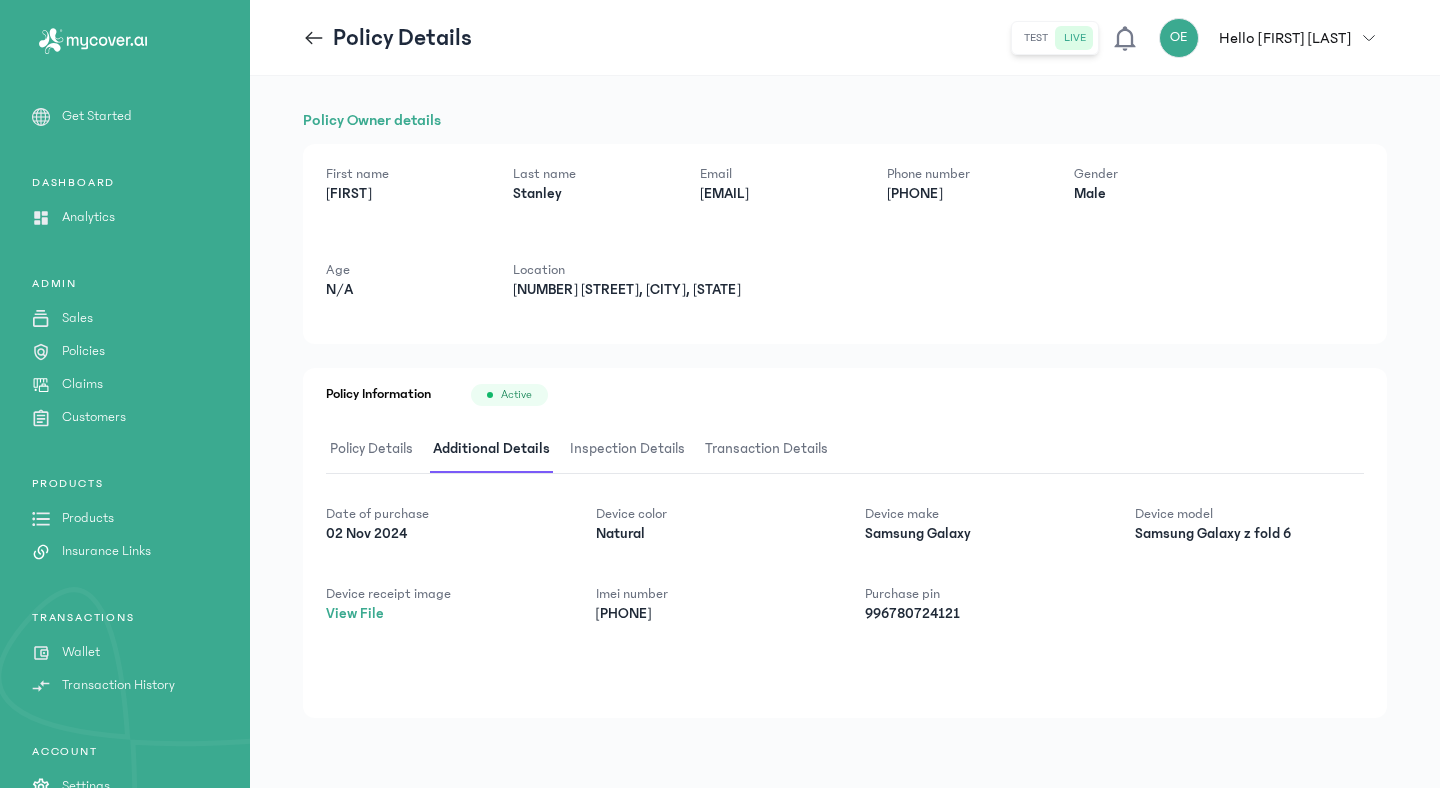 click on "View File" 